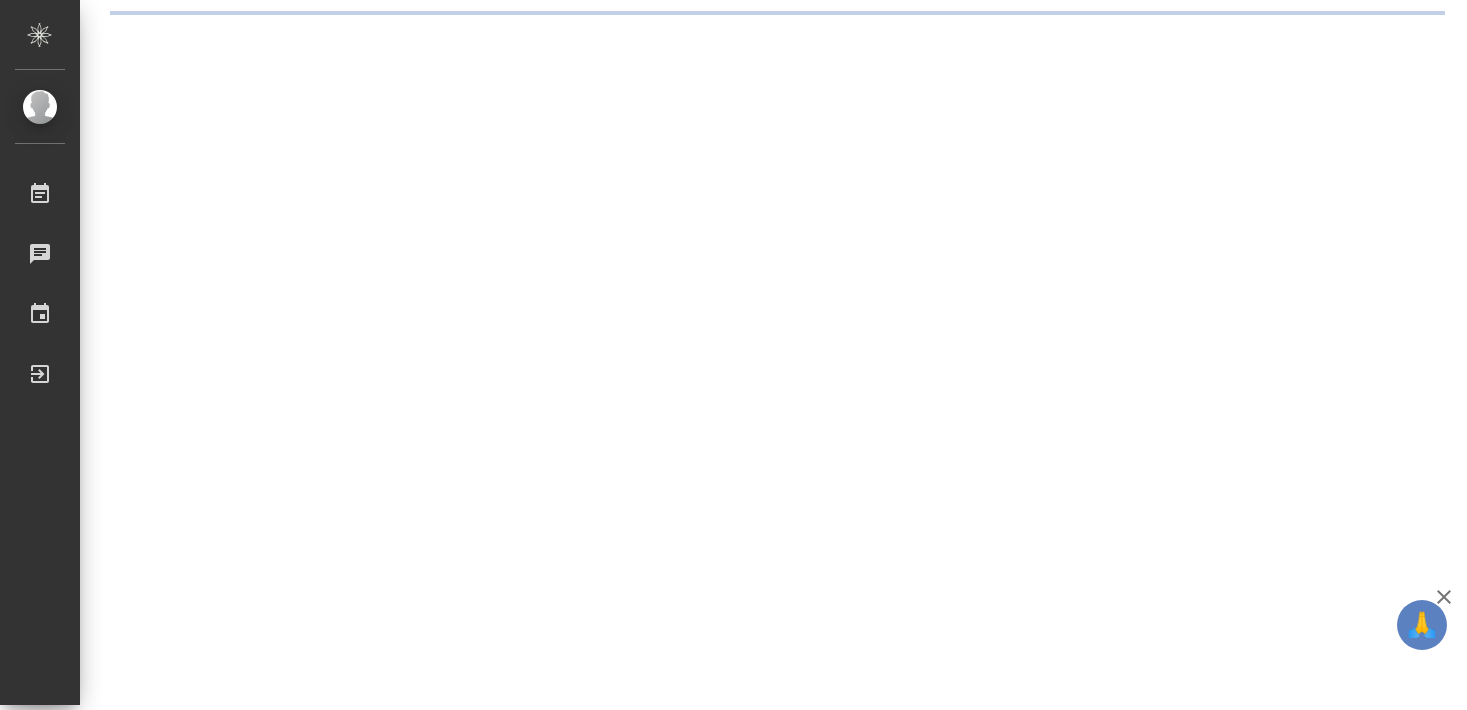 scroll, scrollTop: 0, scrollLeft: 0, axis: both 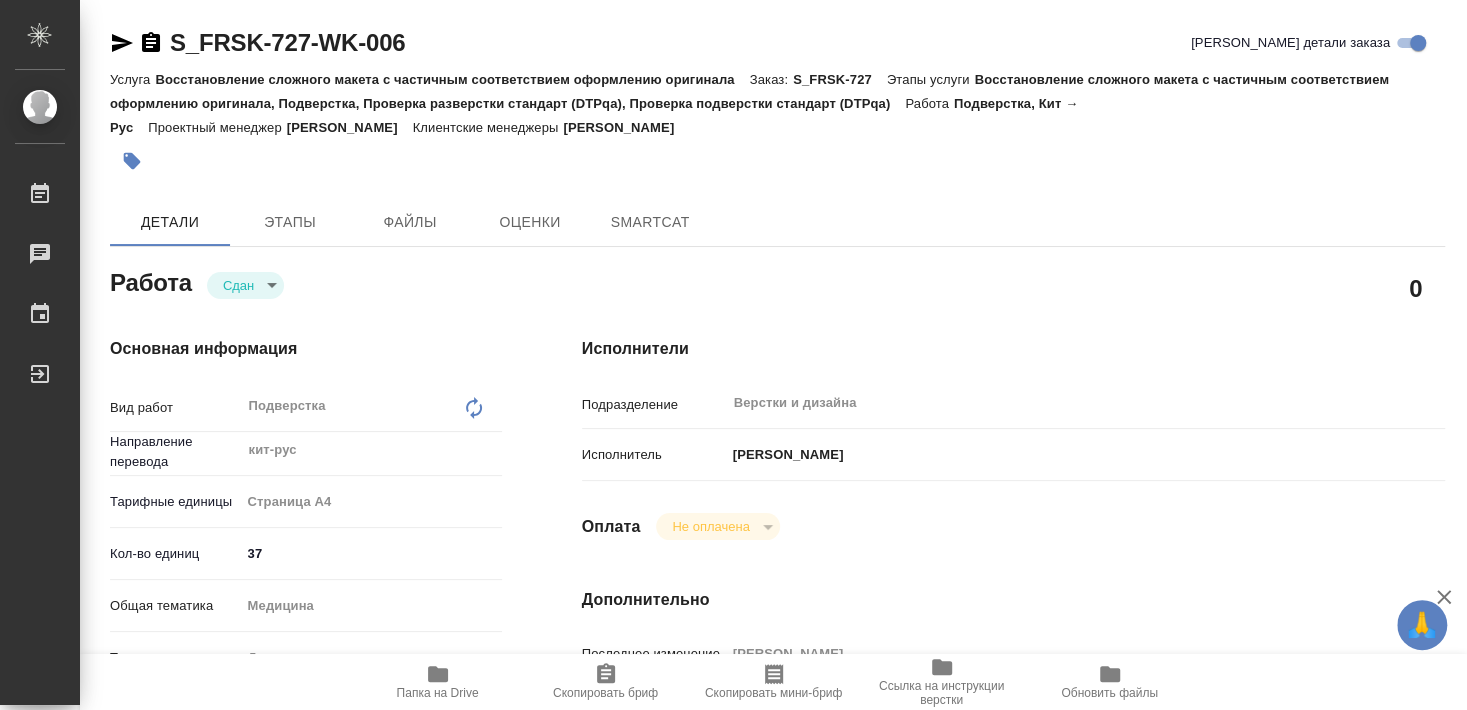 type on "x" 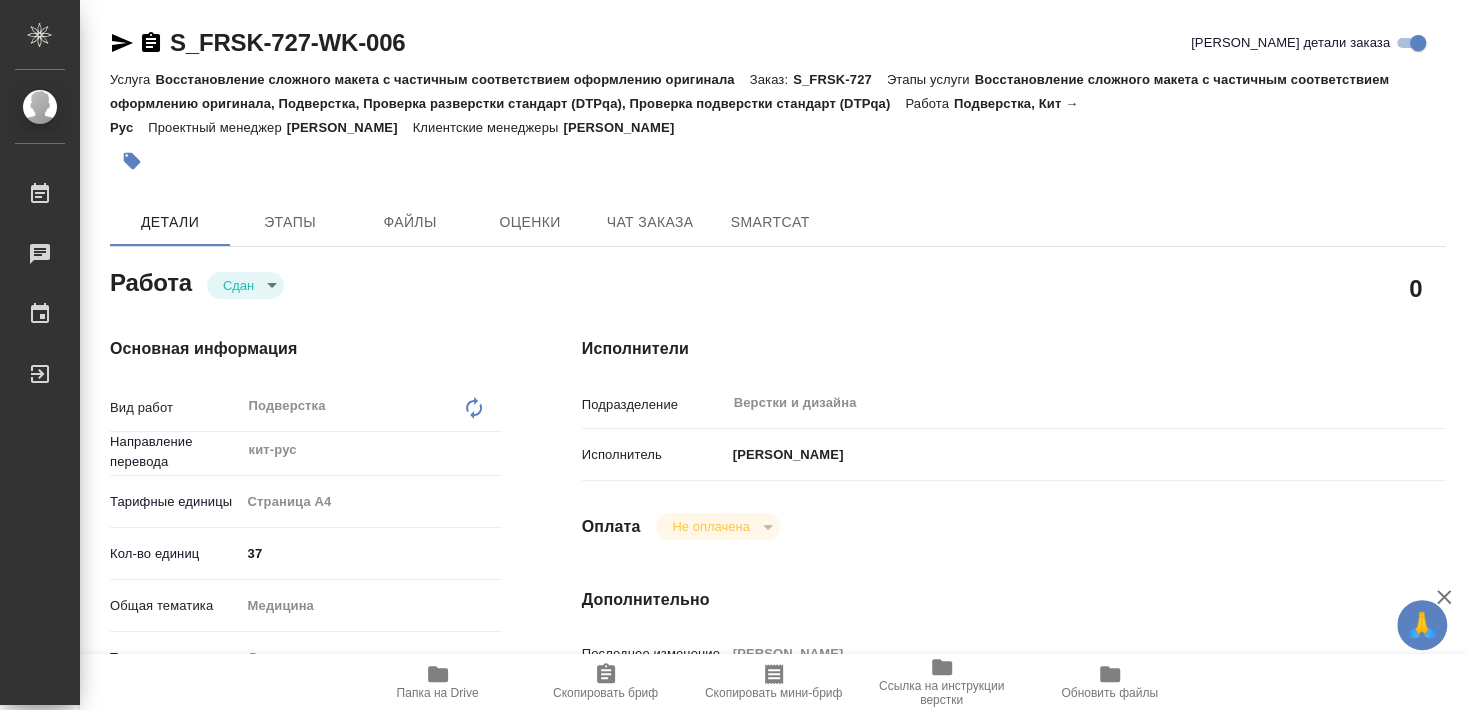 type on "x" 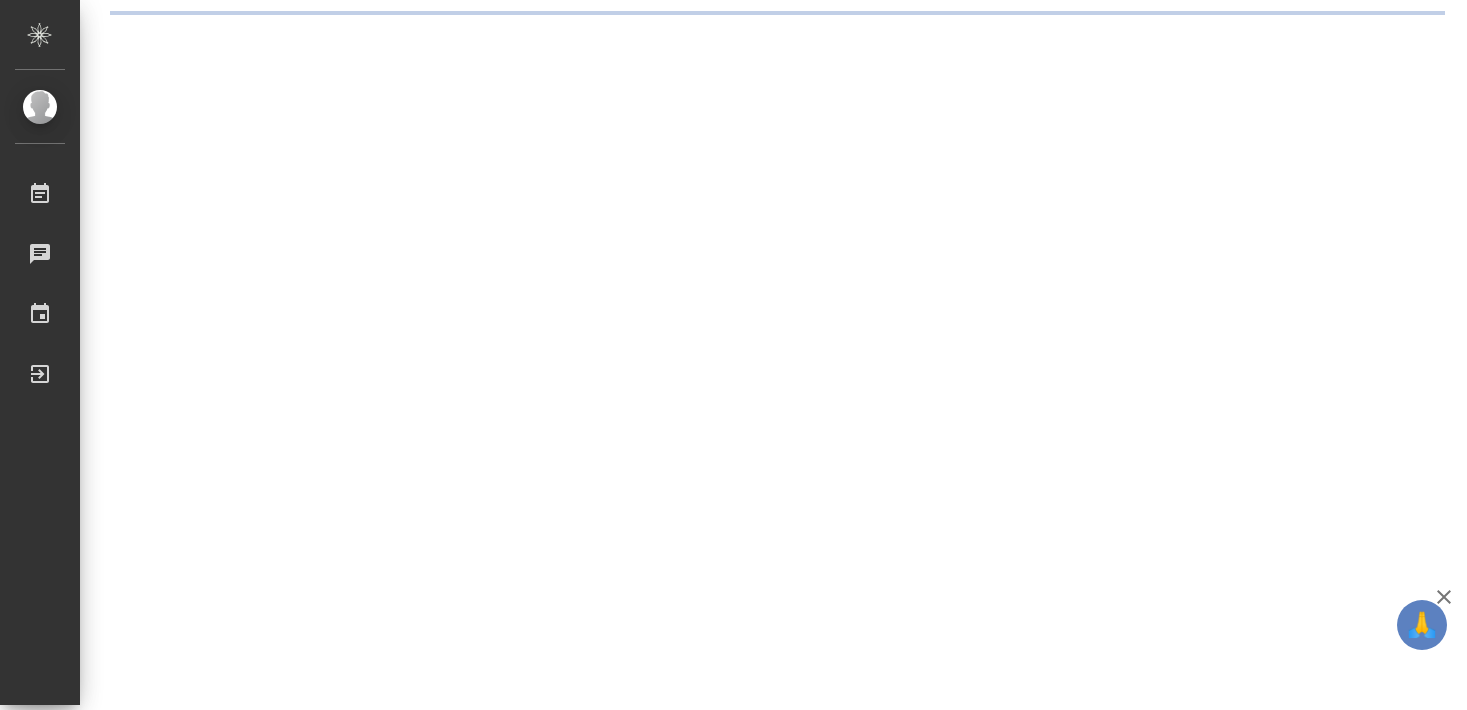 scroll, scrollTop: 0, scrollLeft: 0, axis: both 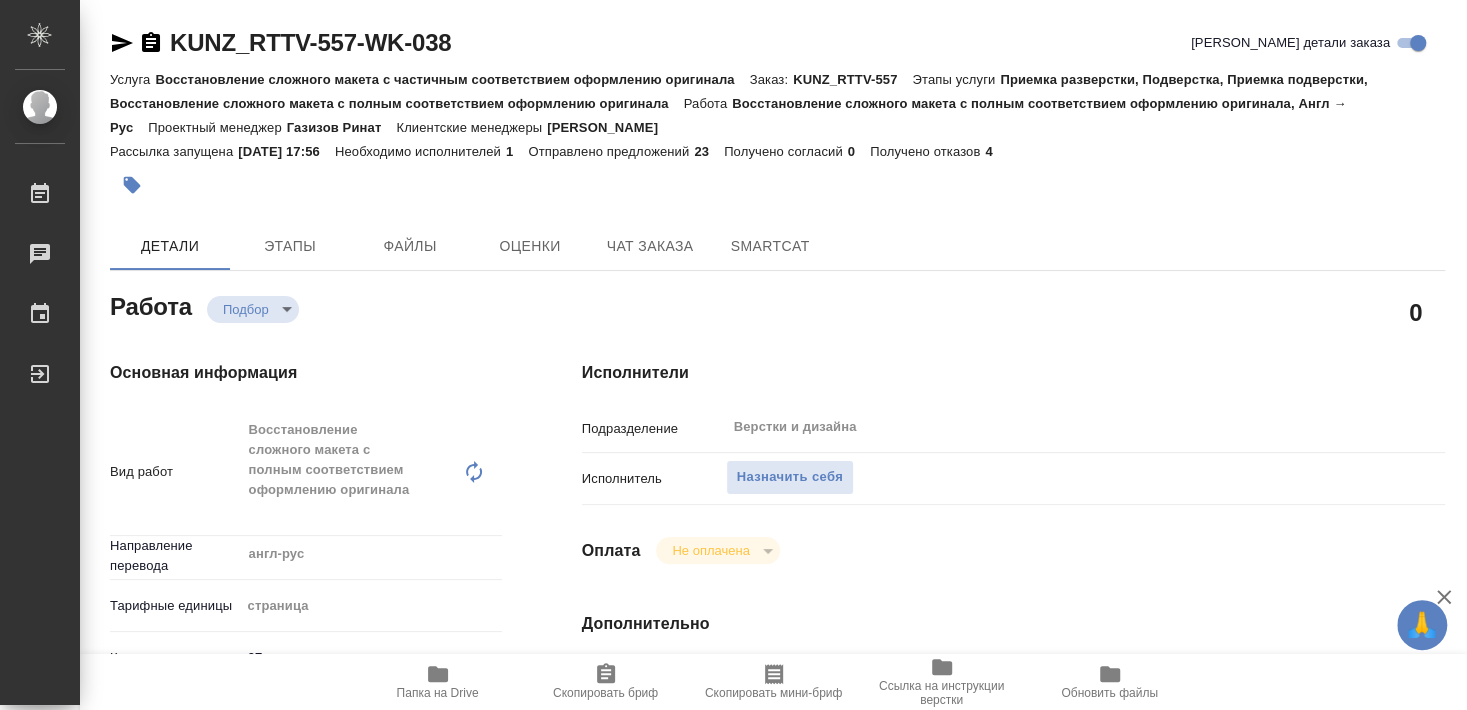 type on "x" 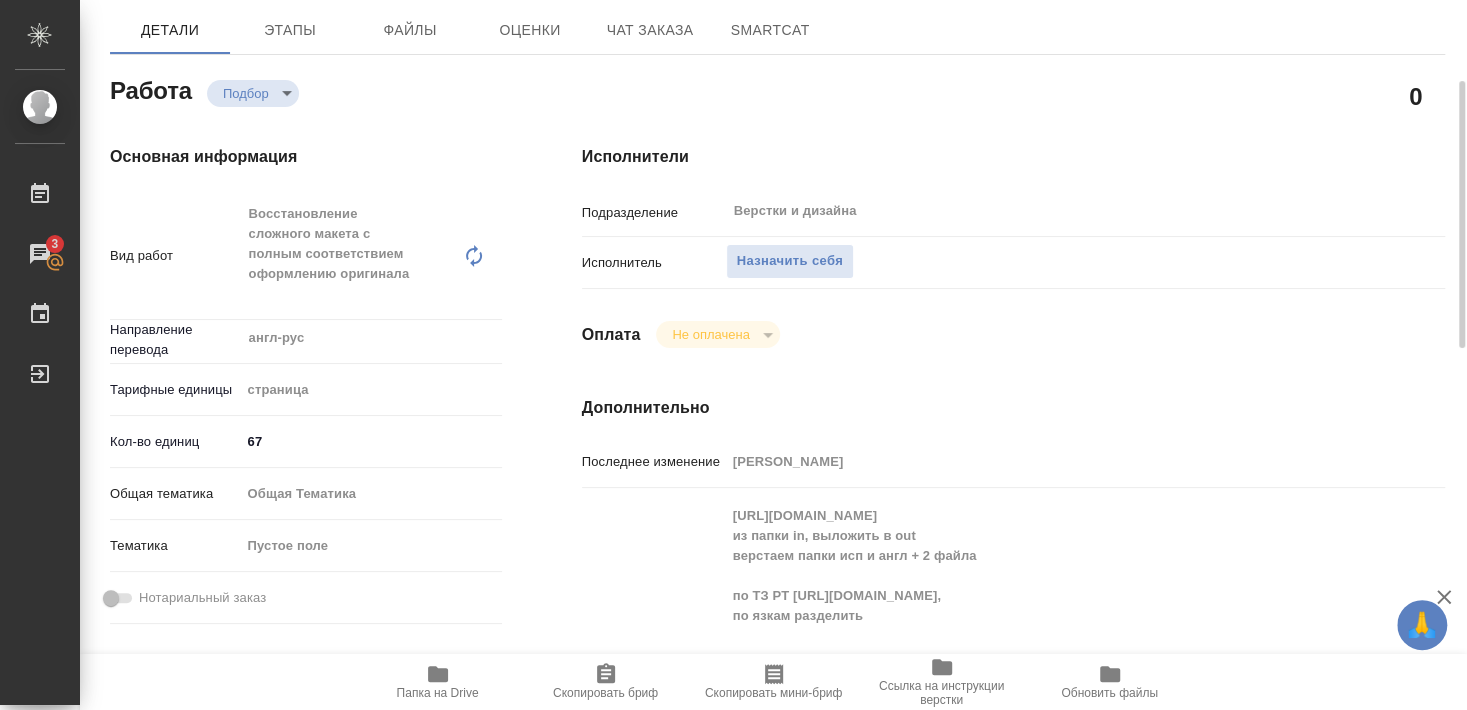 scroll, scrollTop: 324, scrollLeft: 0, axis: vertical 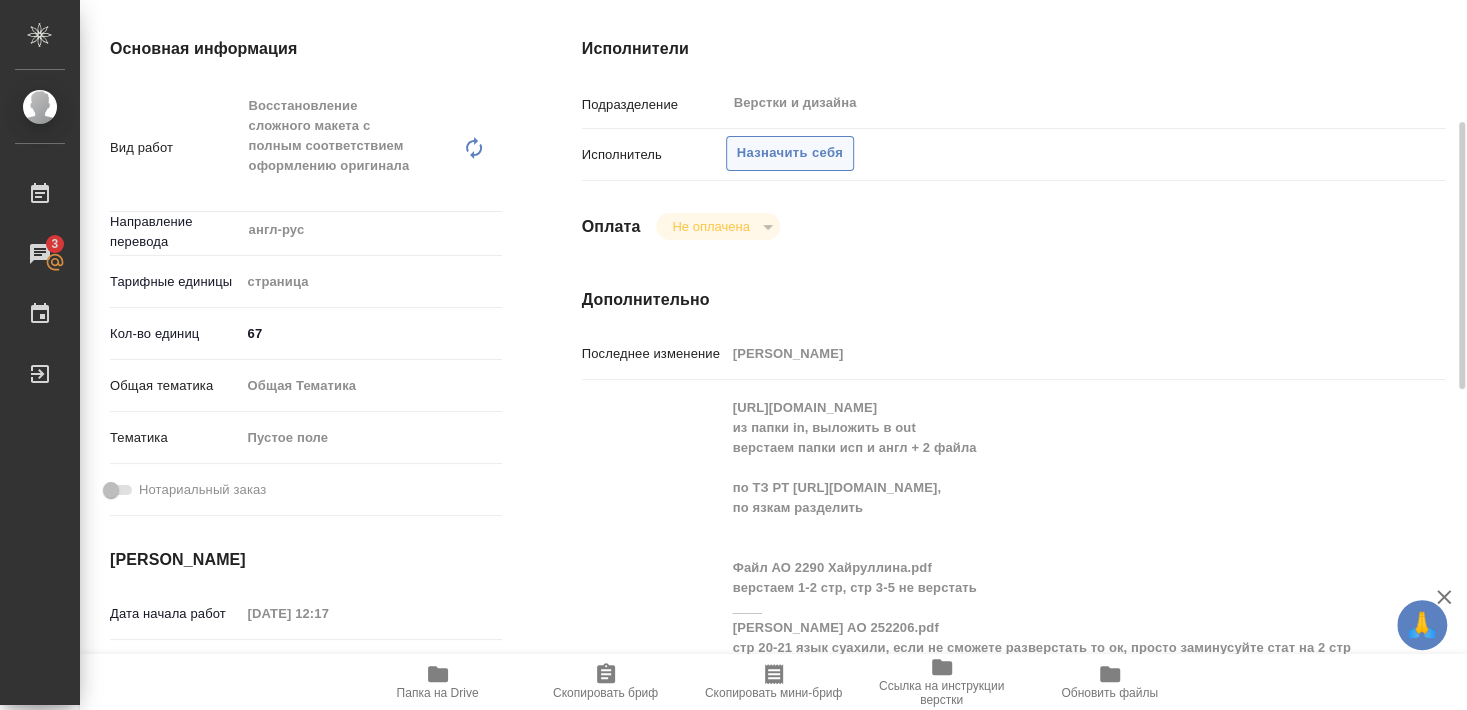 click on "Назначить себя" at bounding box center [790, 153] 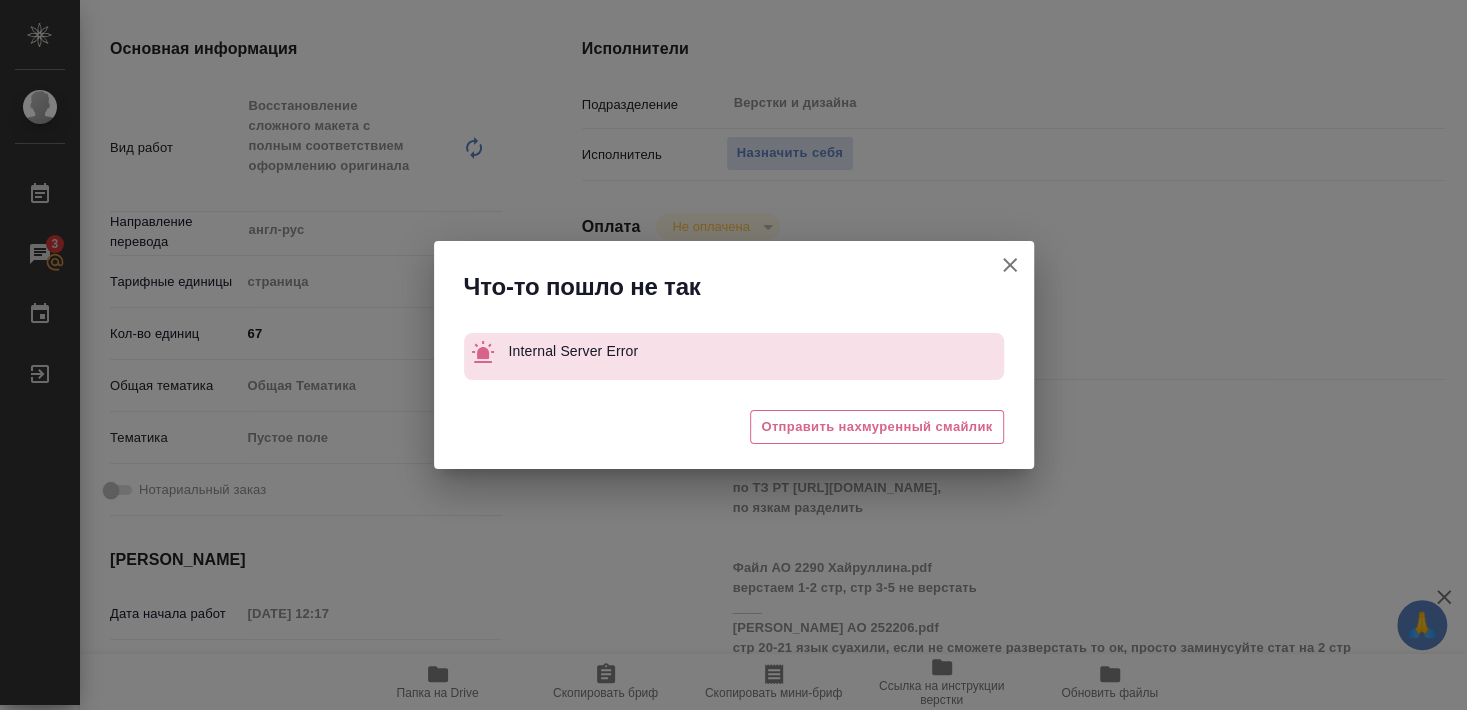 drag, startPoint x: 1009, startPoint y: 262, endPoint x: 1044, endPoint y: 260, distance: 35.057095 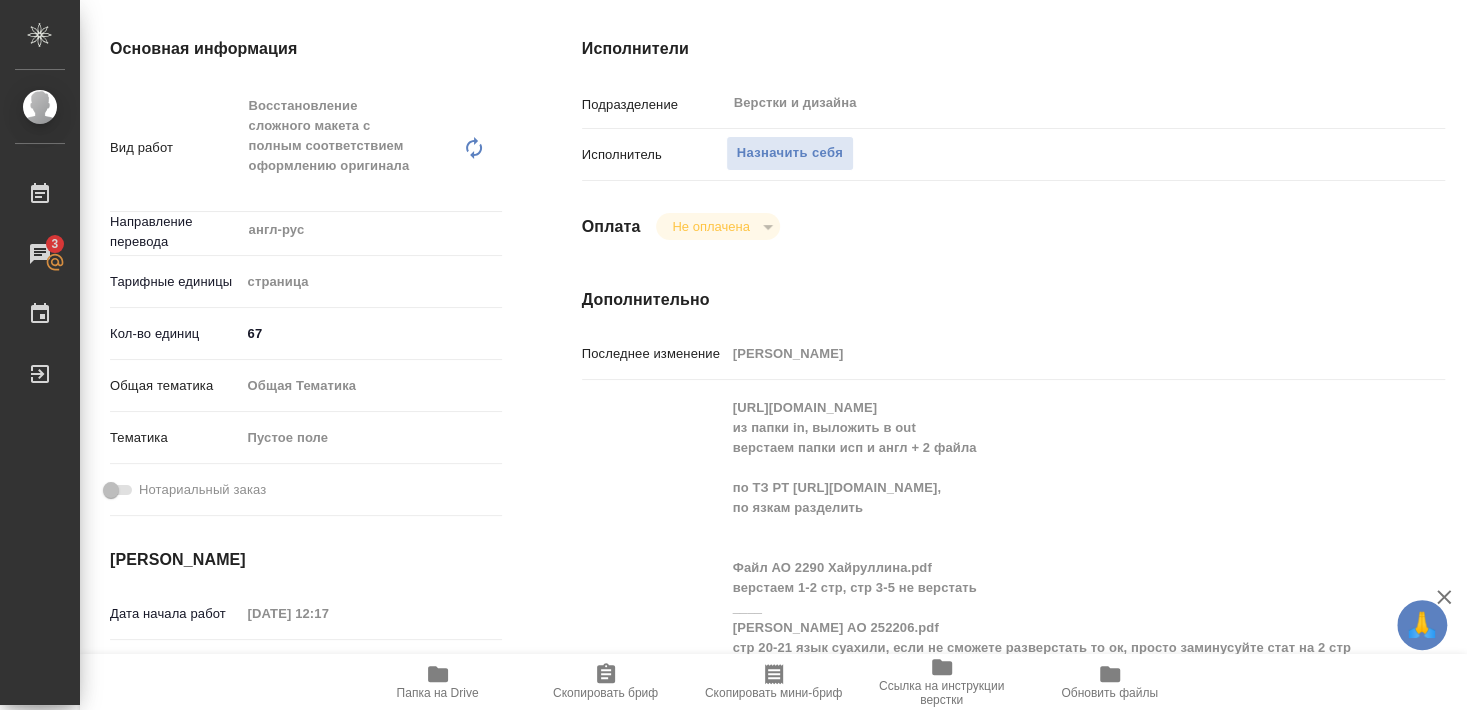 type on "x" 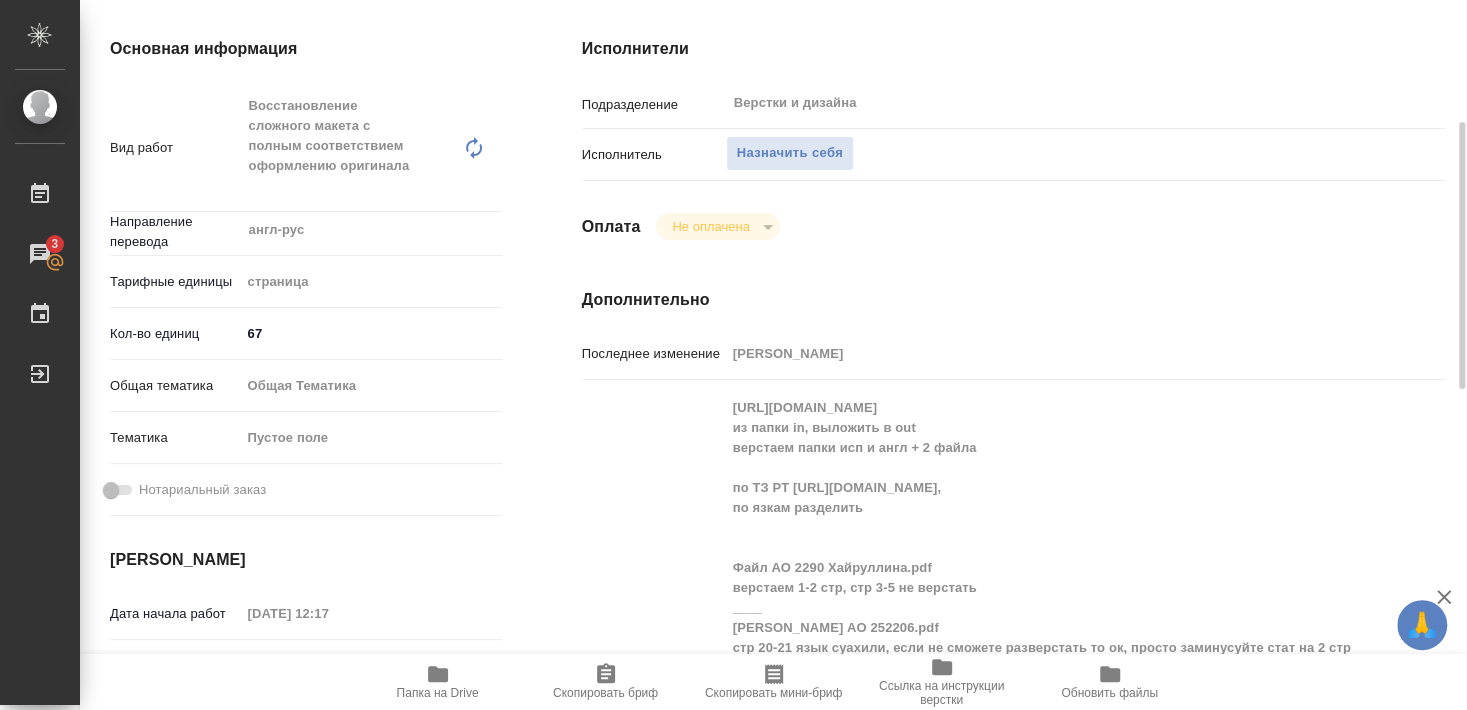 scroll, scrollTop: 0, scrollLeft: 0, axis: both 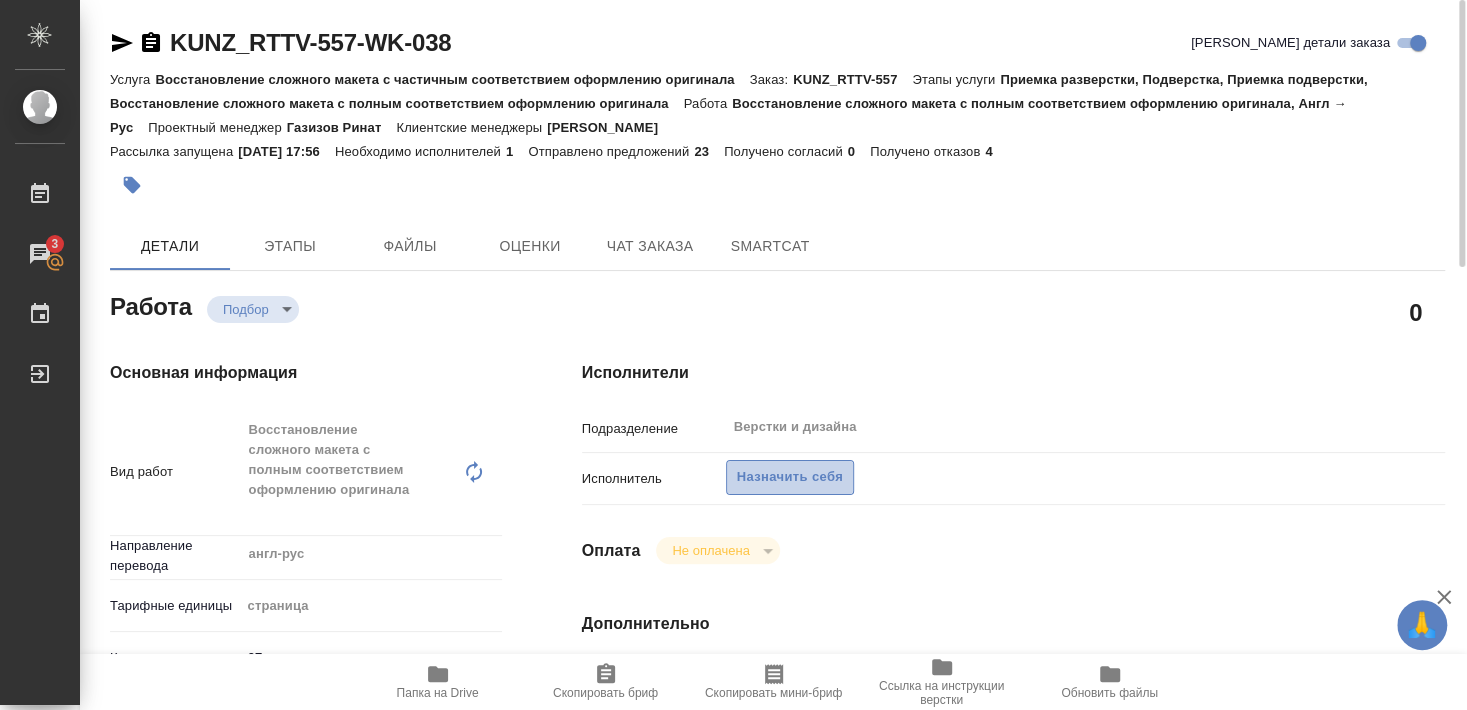 click on "Назначить себя" at bounding box center [790, 477] 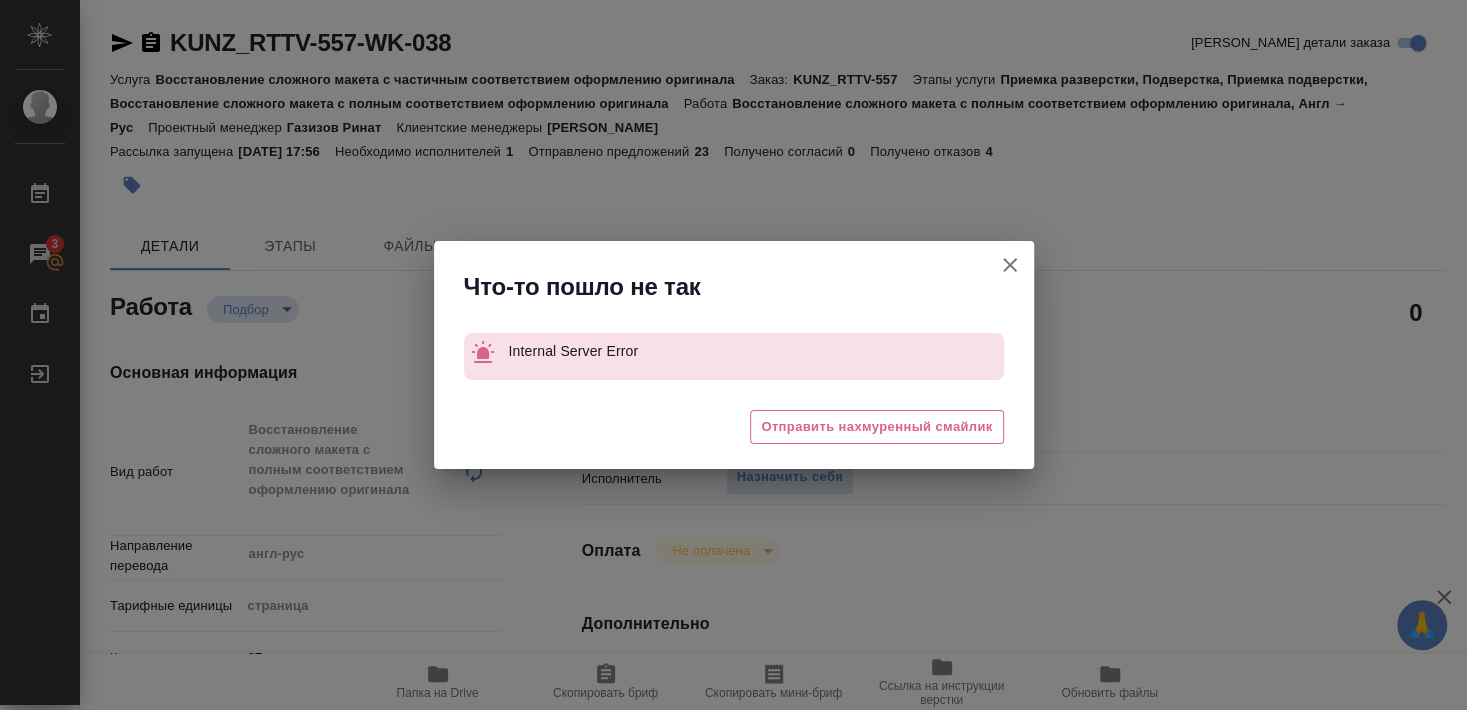 type on "x" 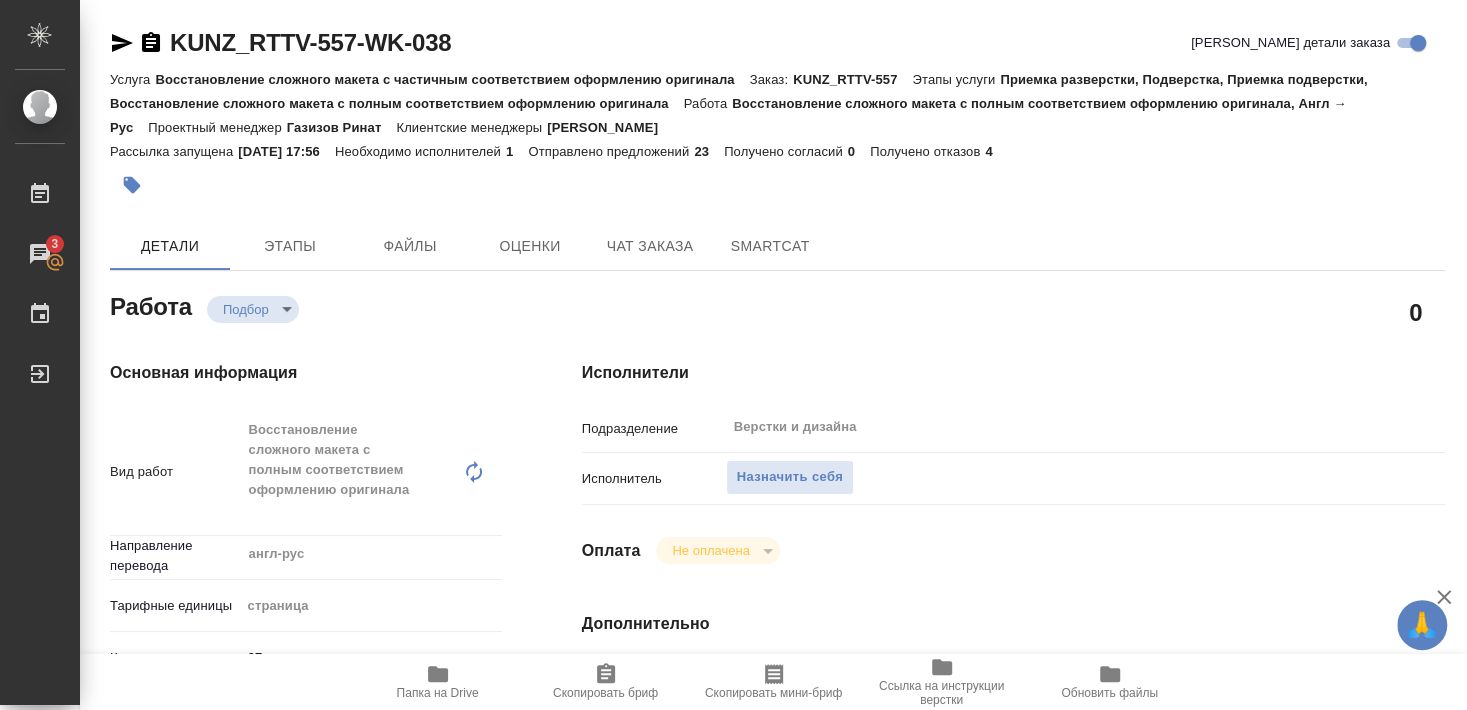 type on "x" 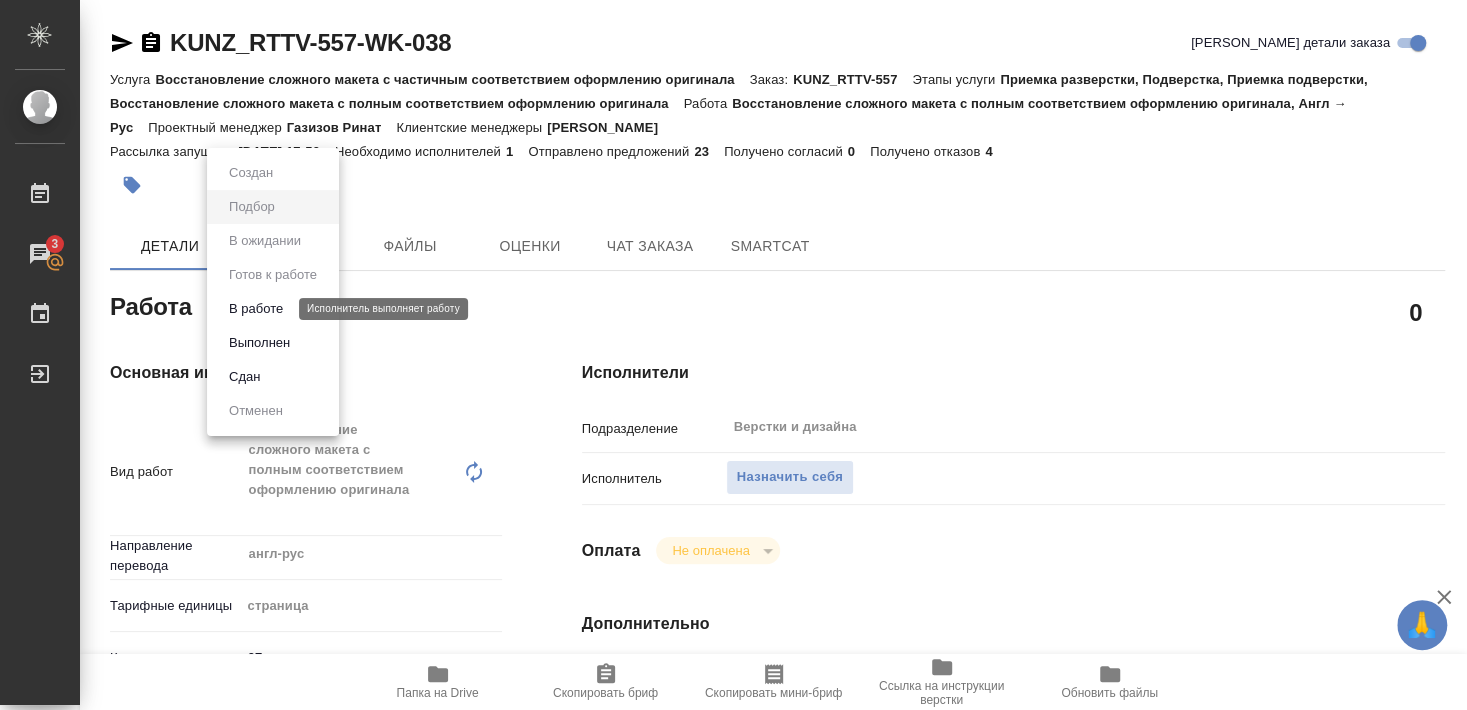 click on "В работе" at bounding box center [256, 309] 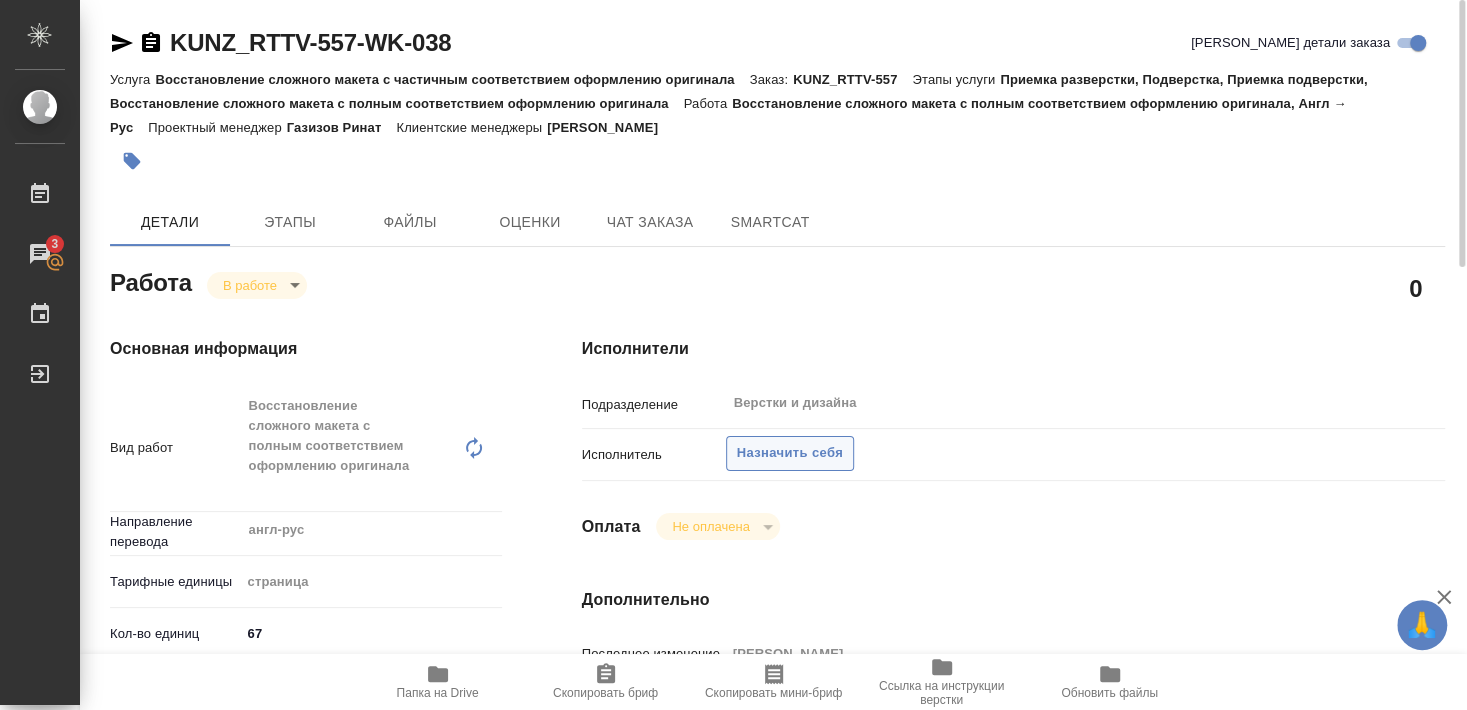 type on "x" 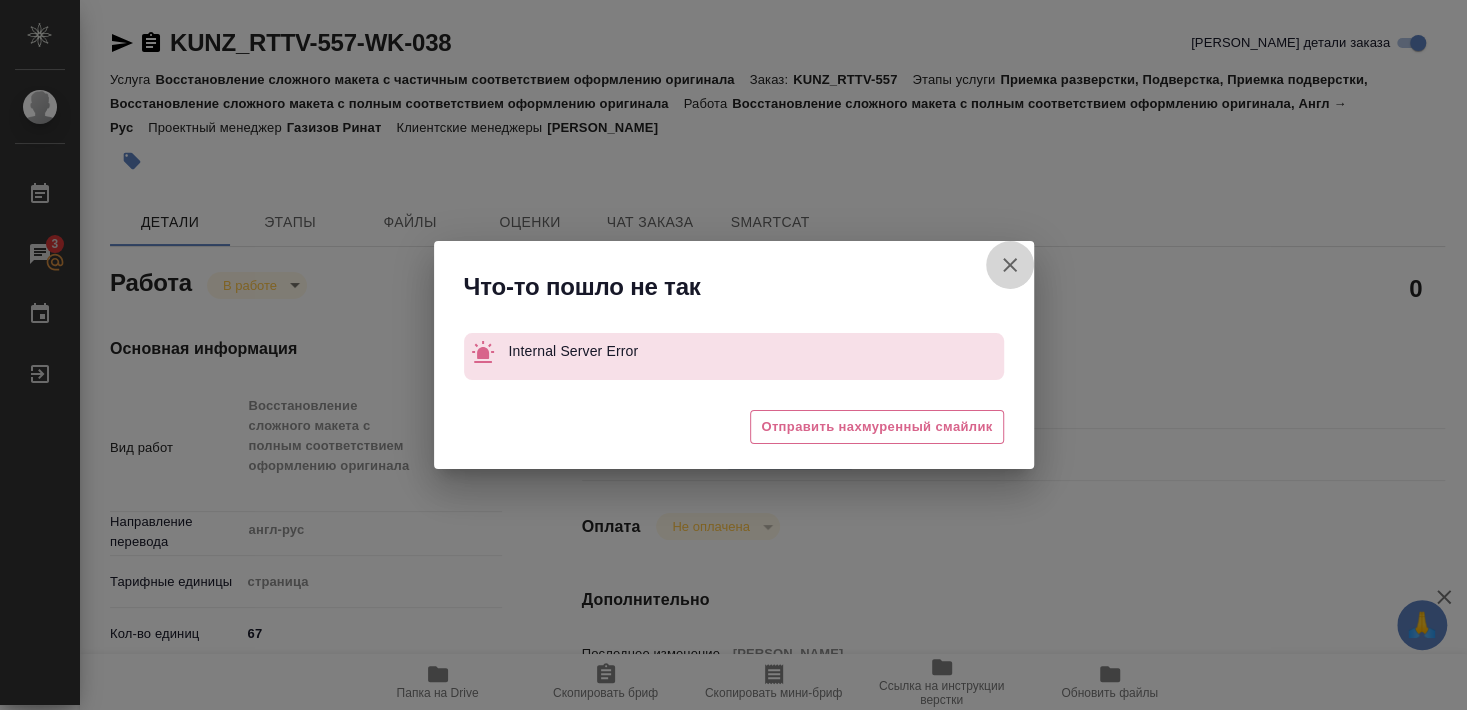 click 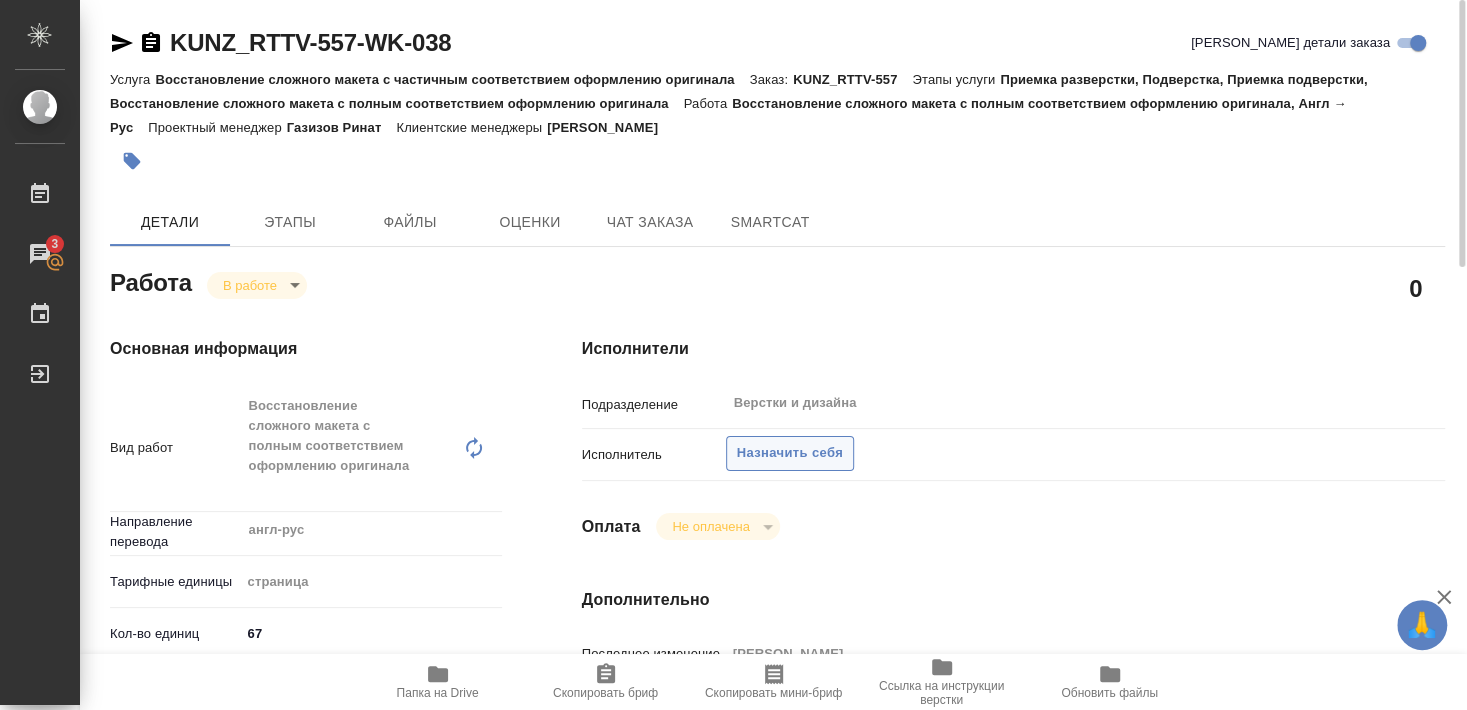 click on "Назначить себя" at bounding box center [790, 453] 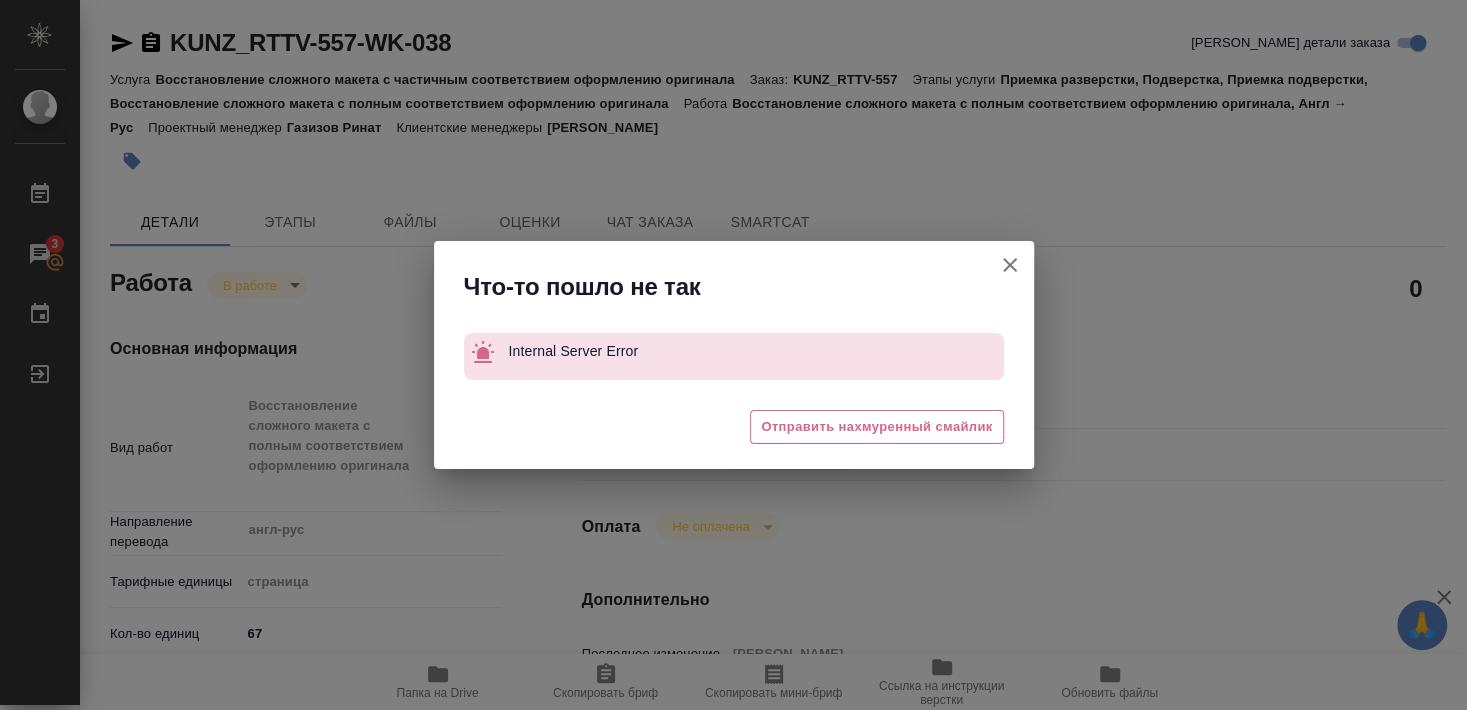 click 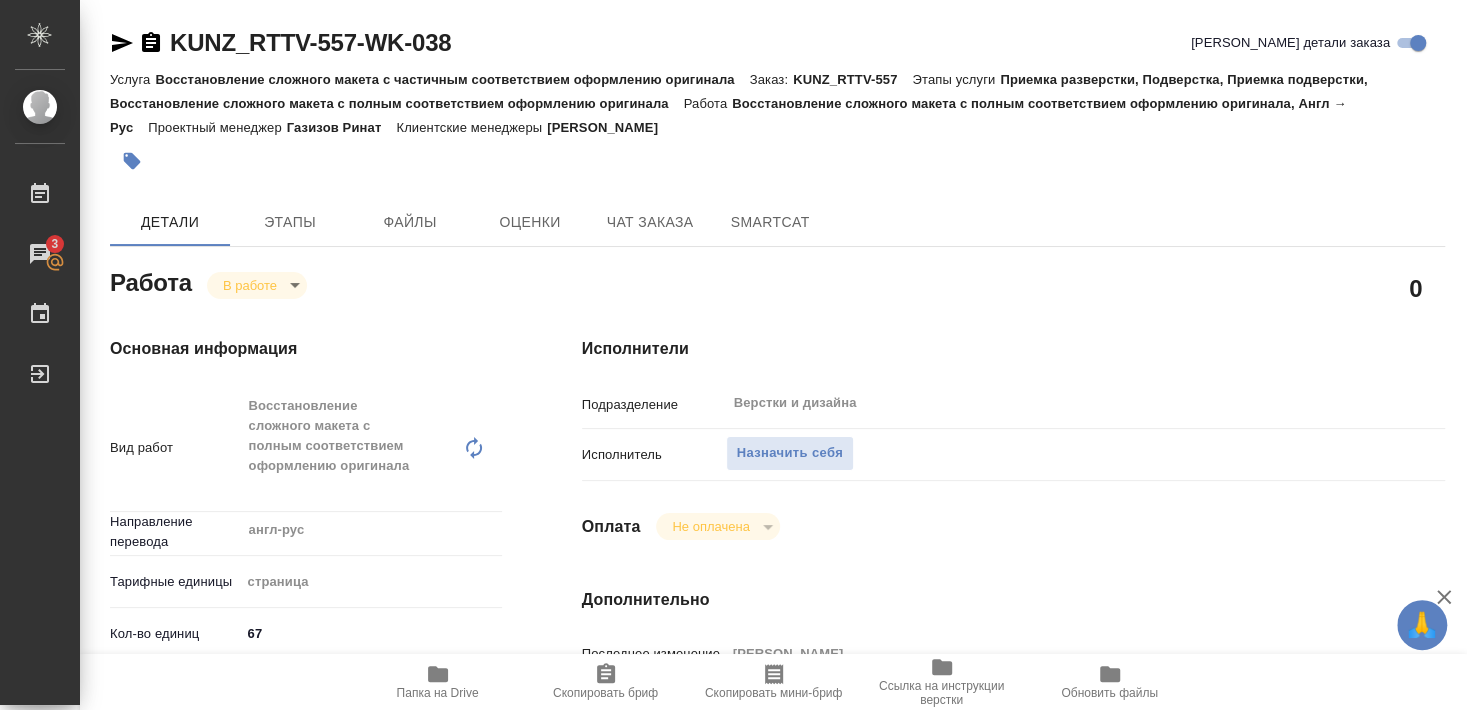type on "x" 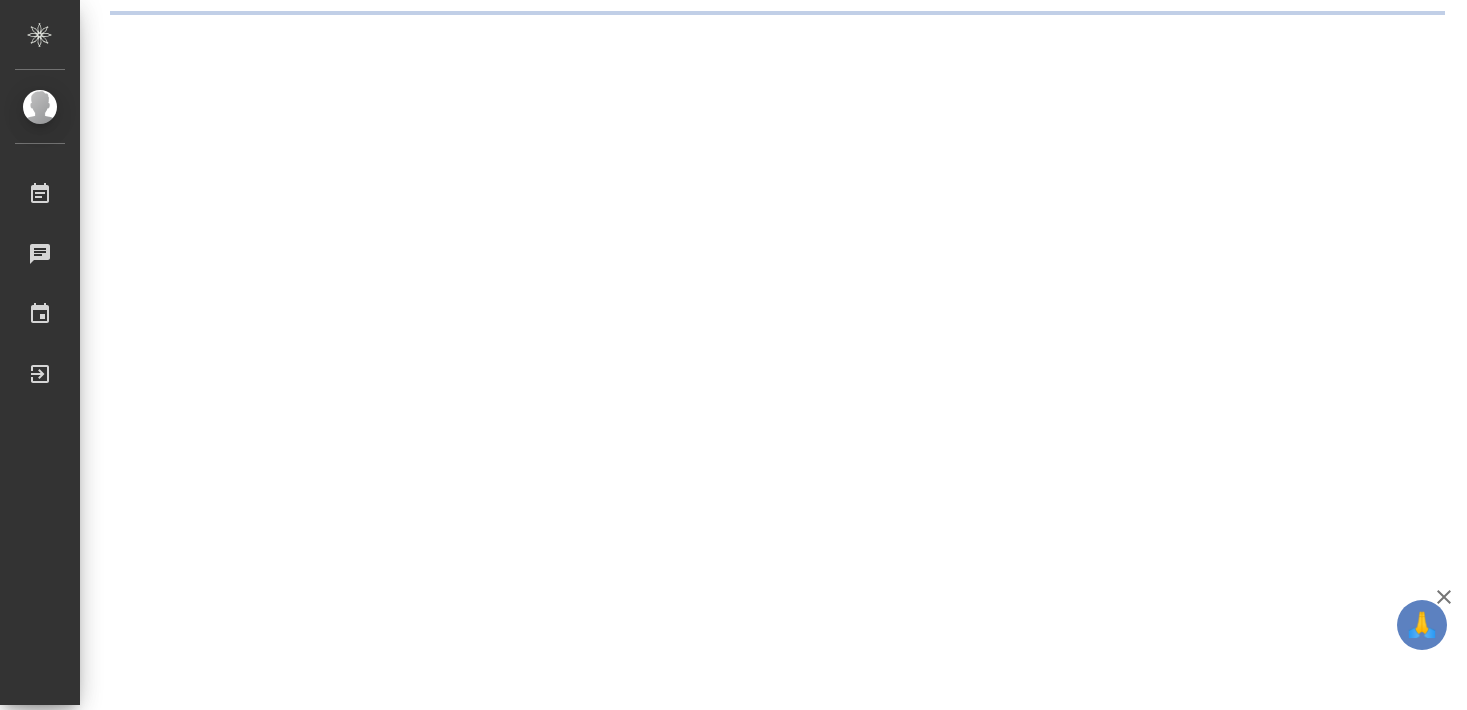 scroll, scrollTop: 0, scrollLeft: 0, axis: both 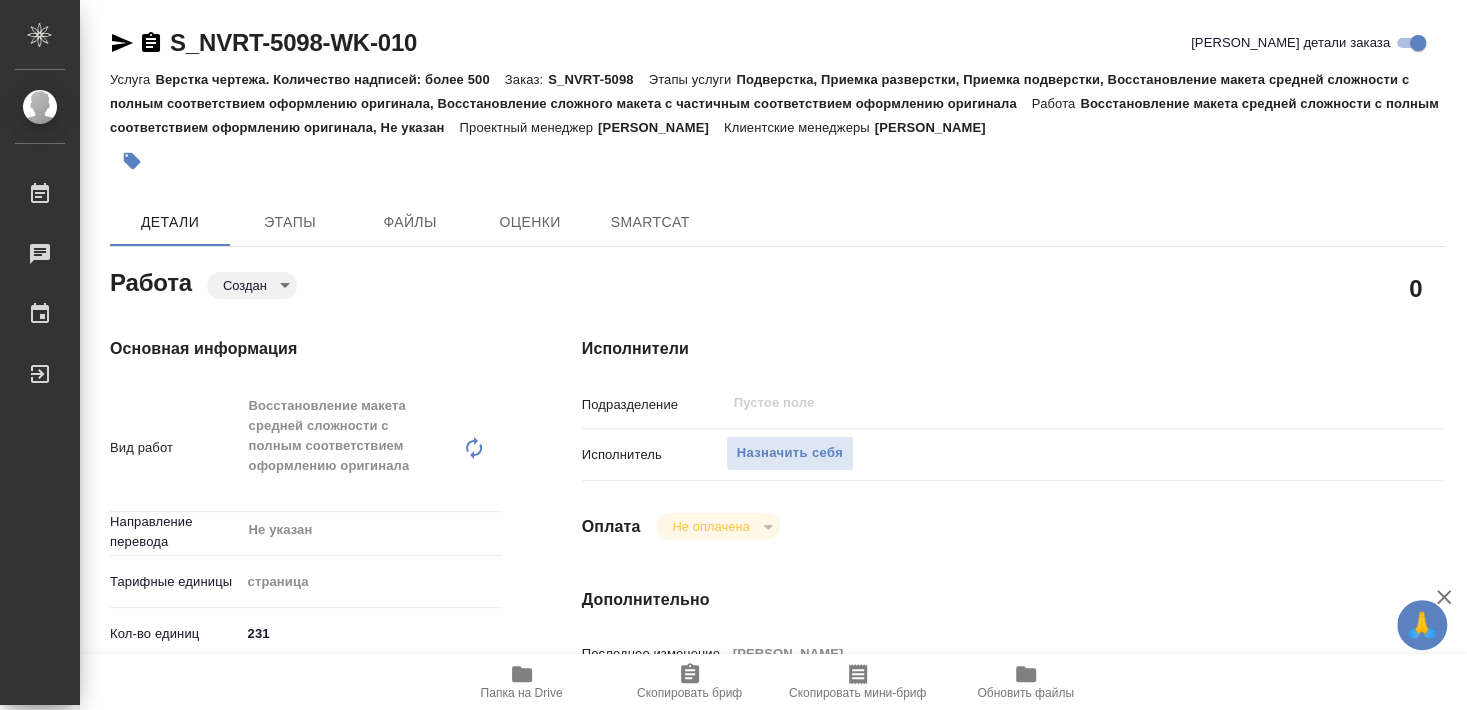 type on "x" 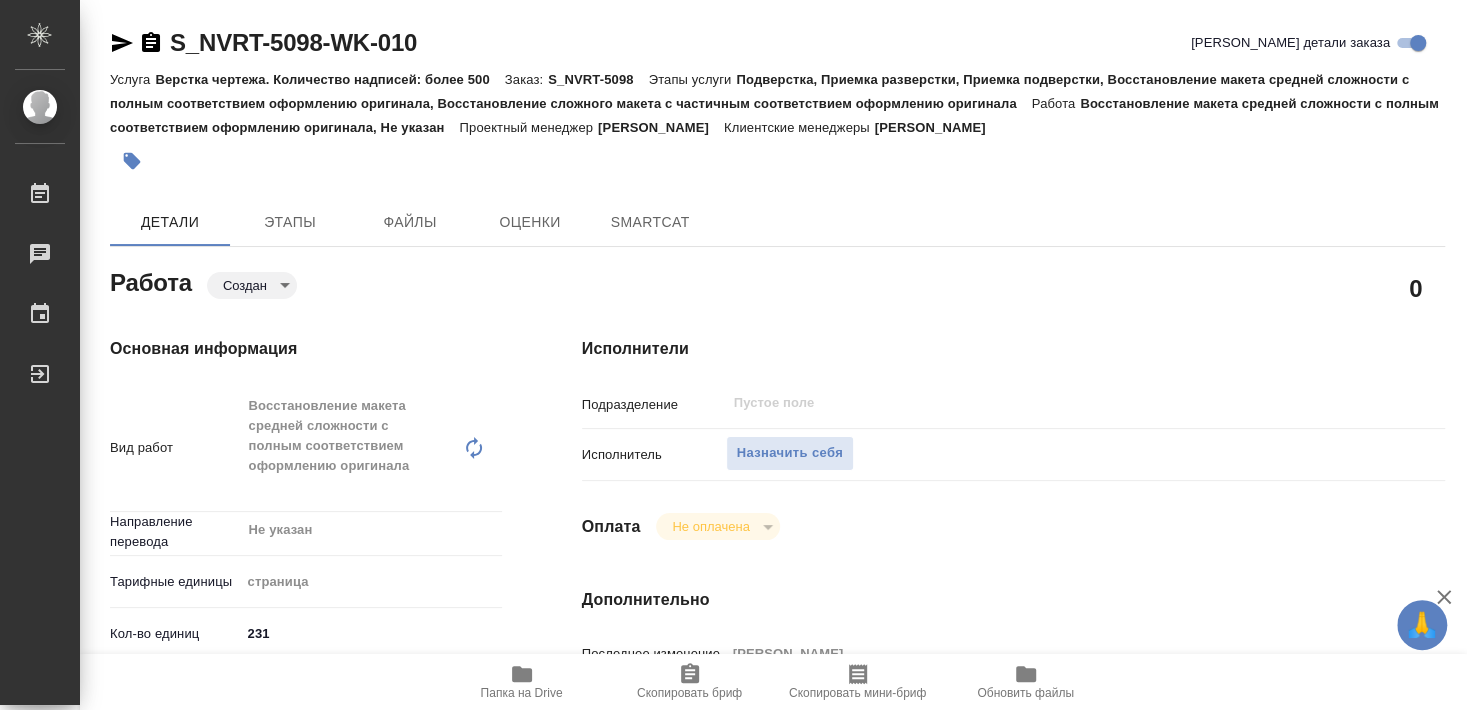 type on "x" 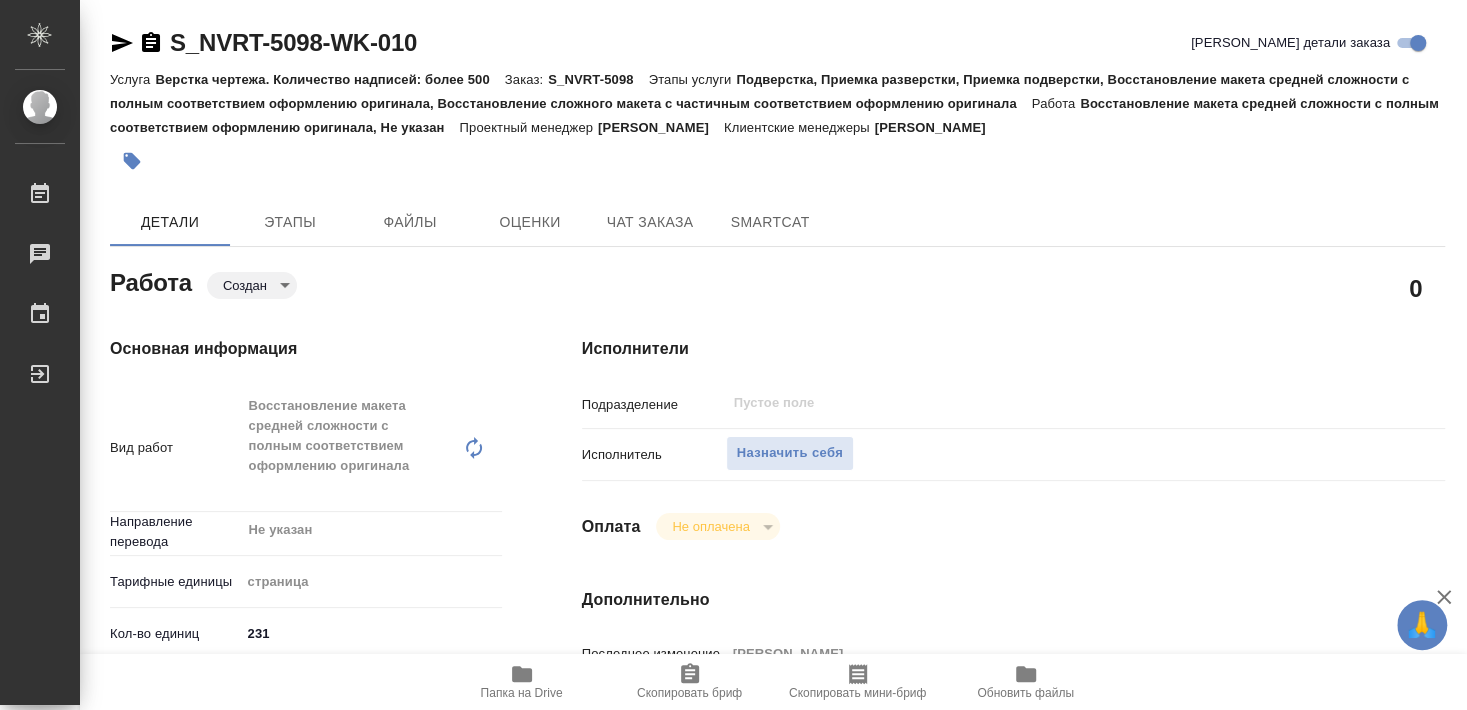 type on "x" 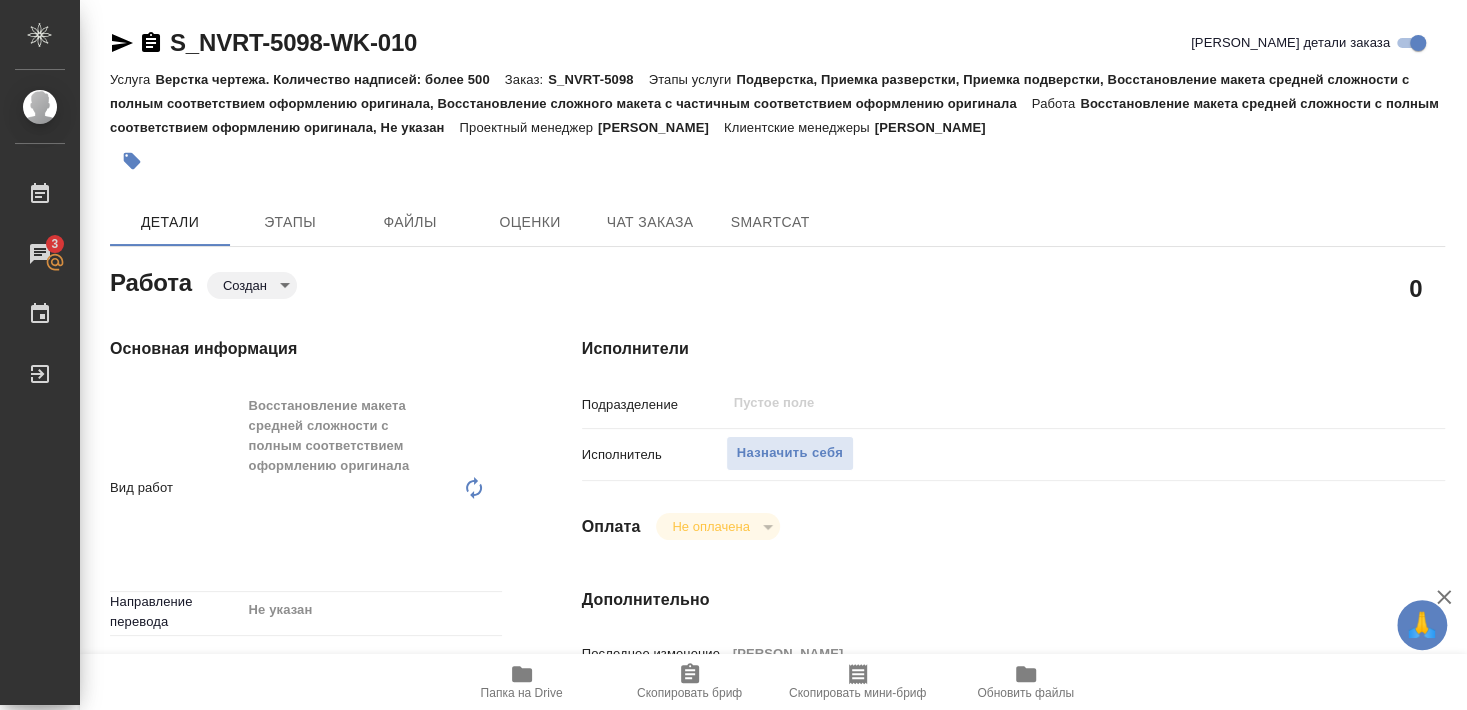 type on "x" 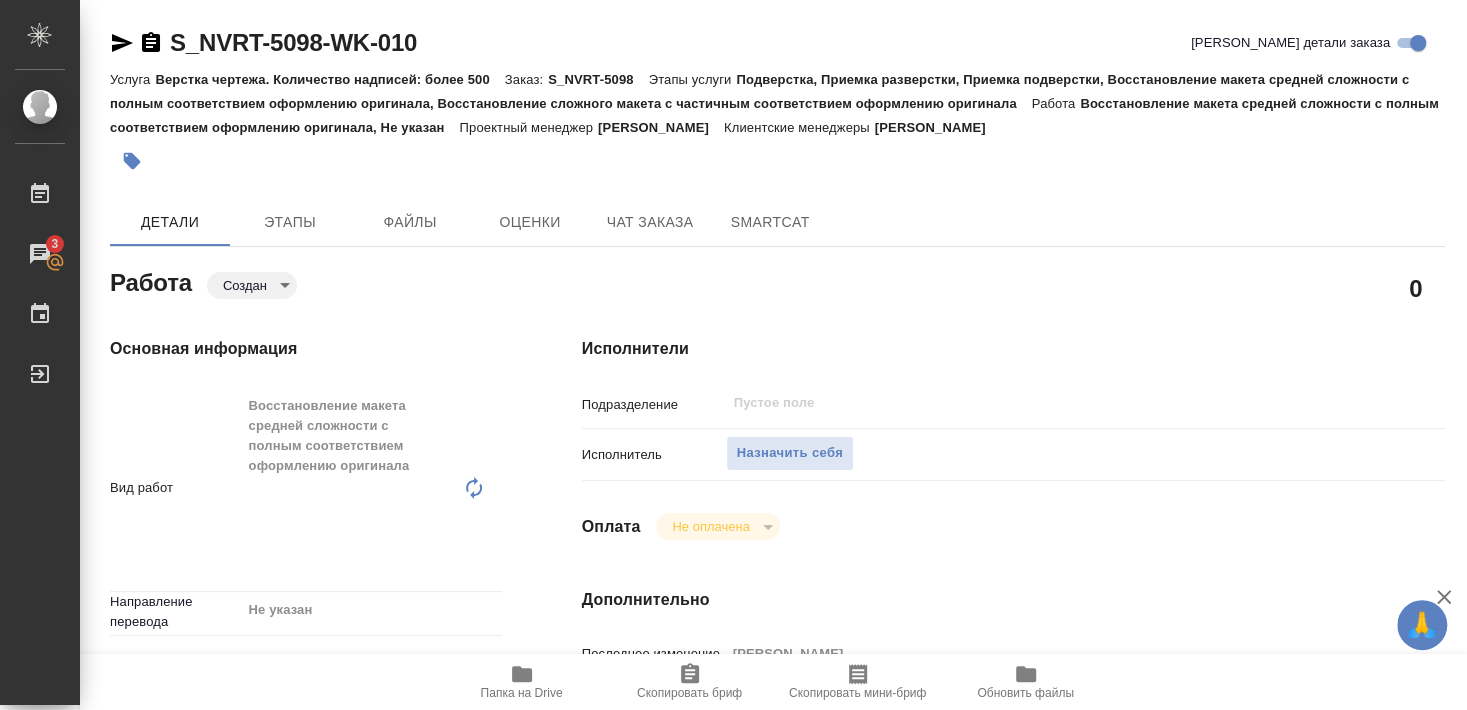 type on "x" 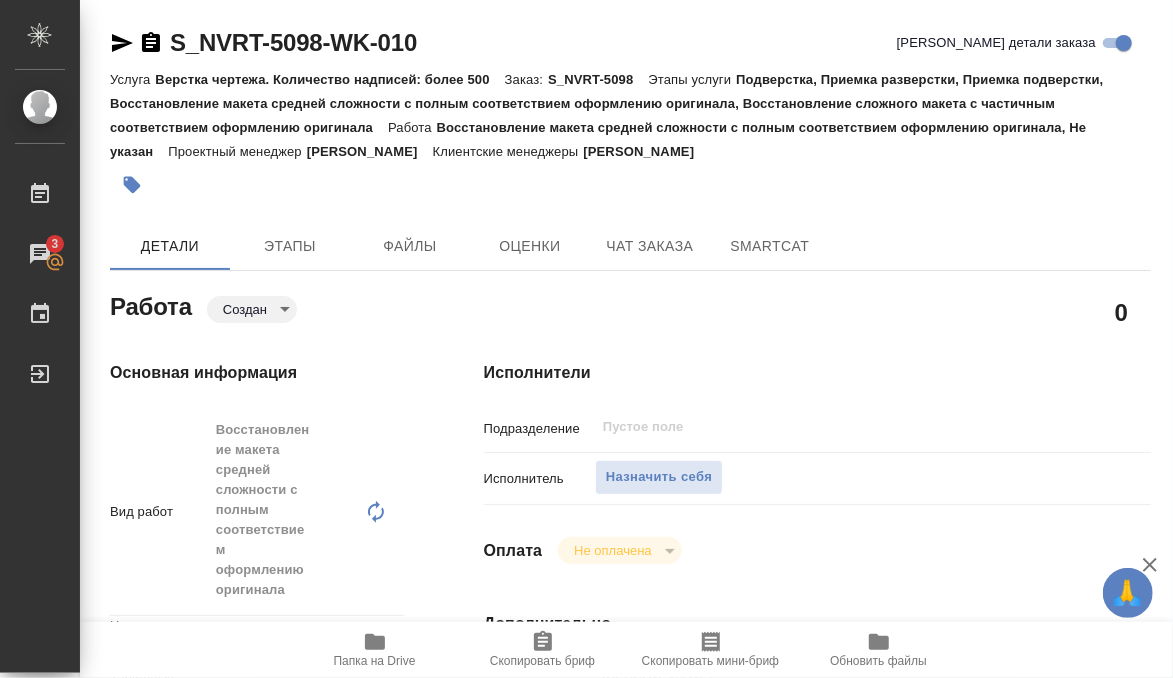 type on "x" 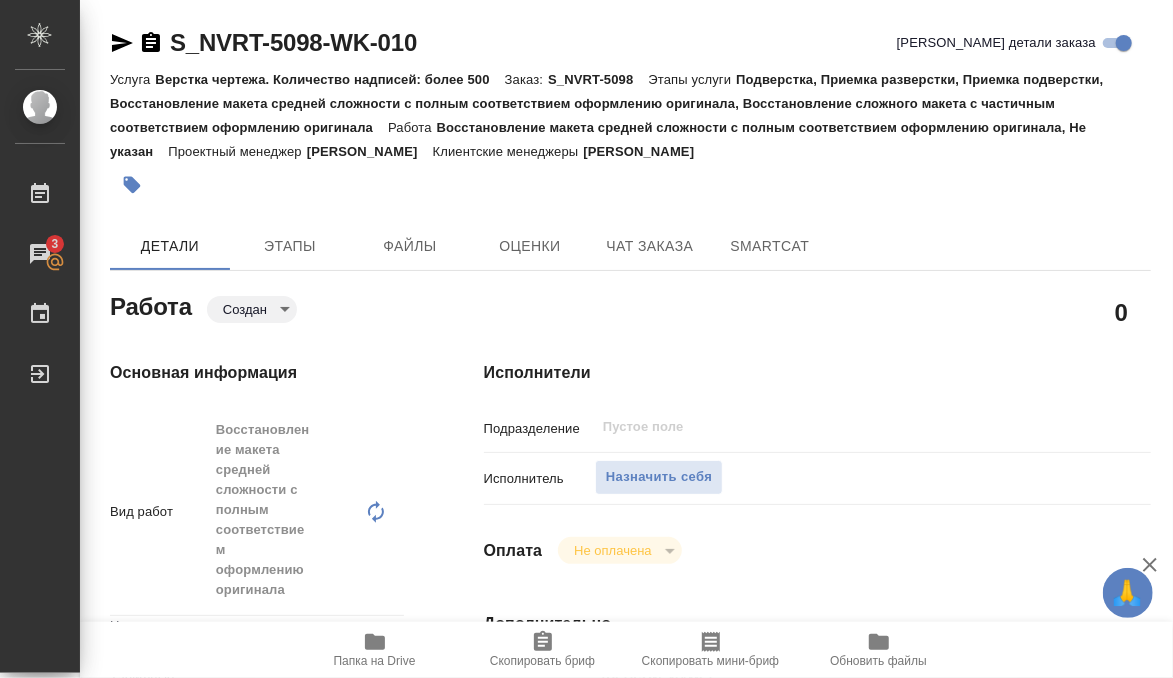 type on "x" 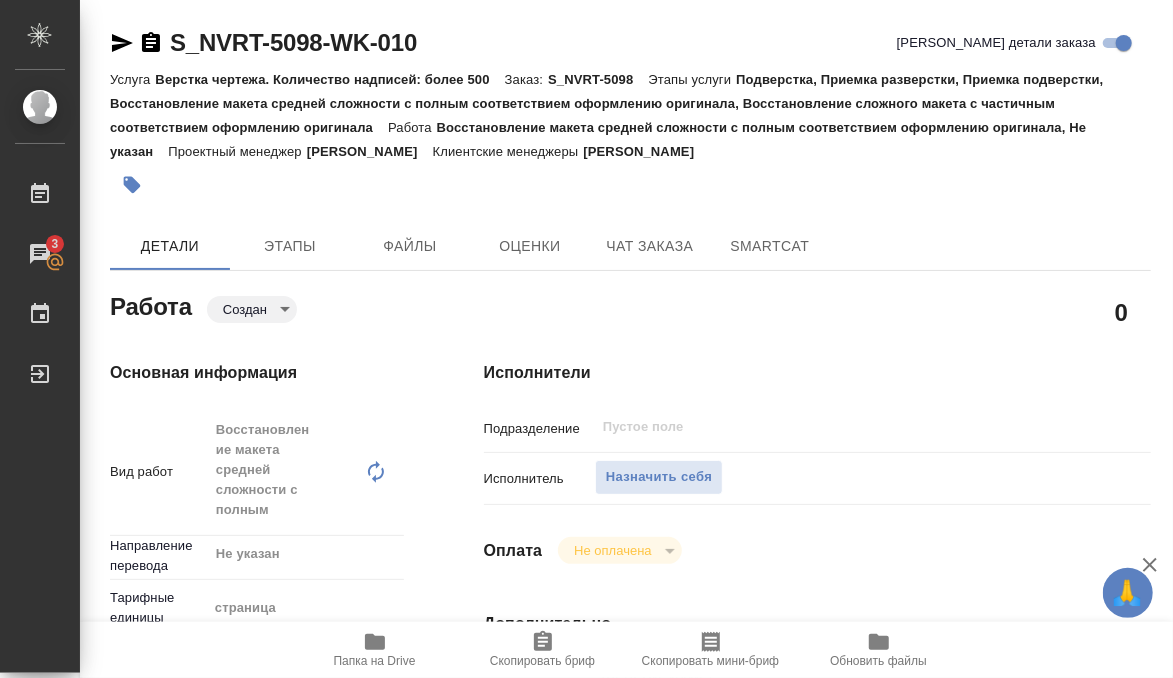 type on "x" 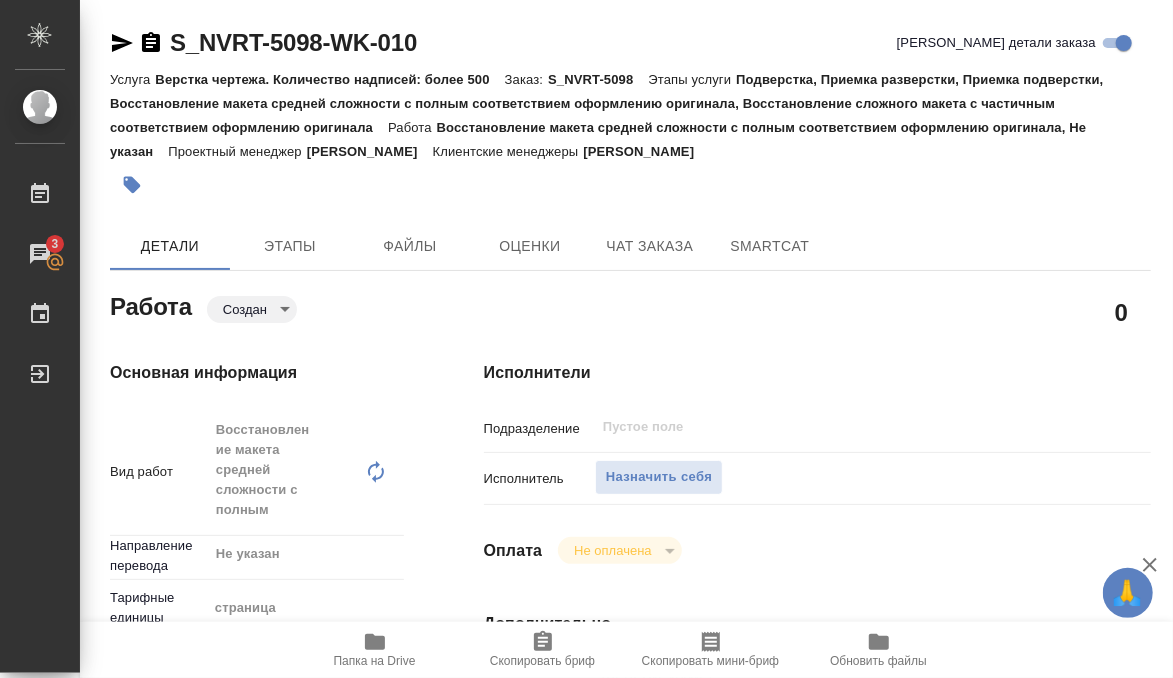 type on "x" 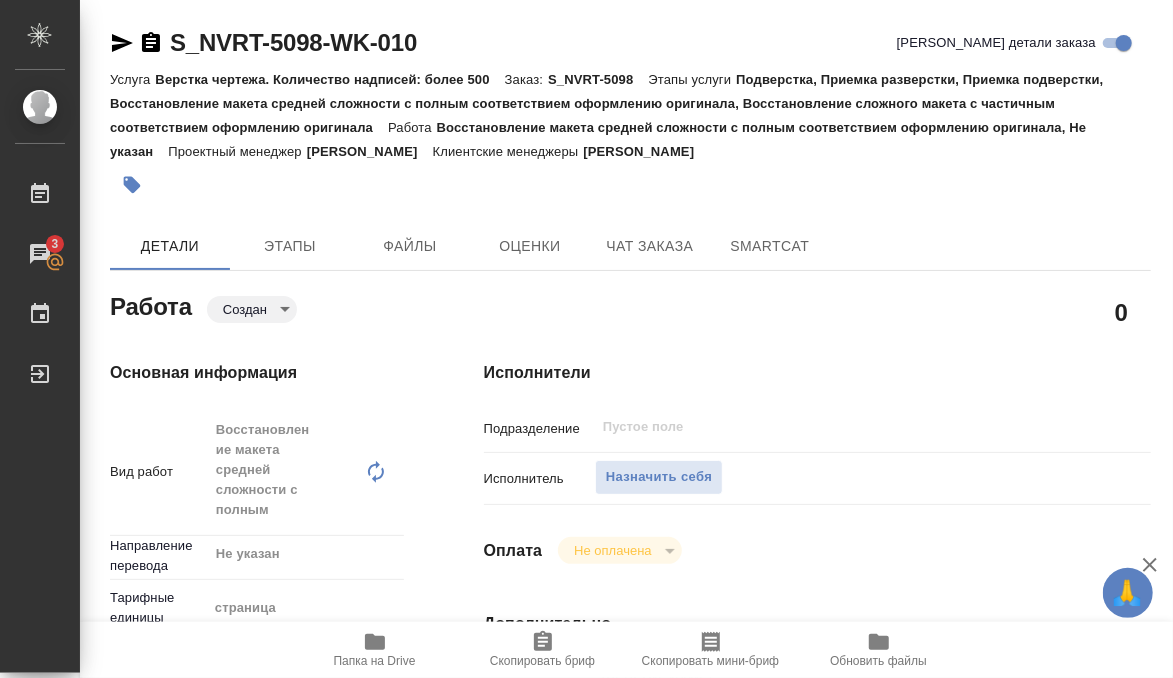 type on "x" 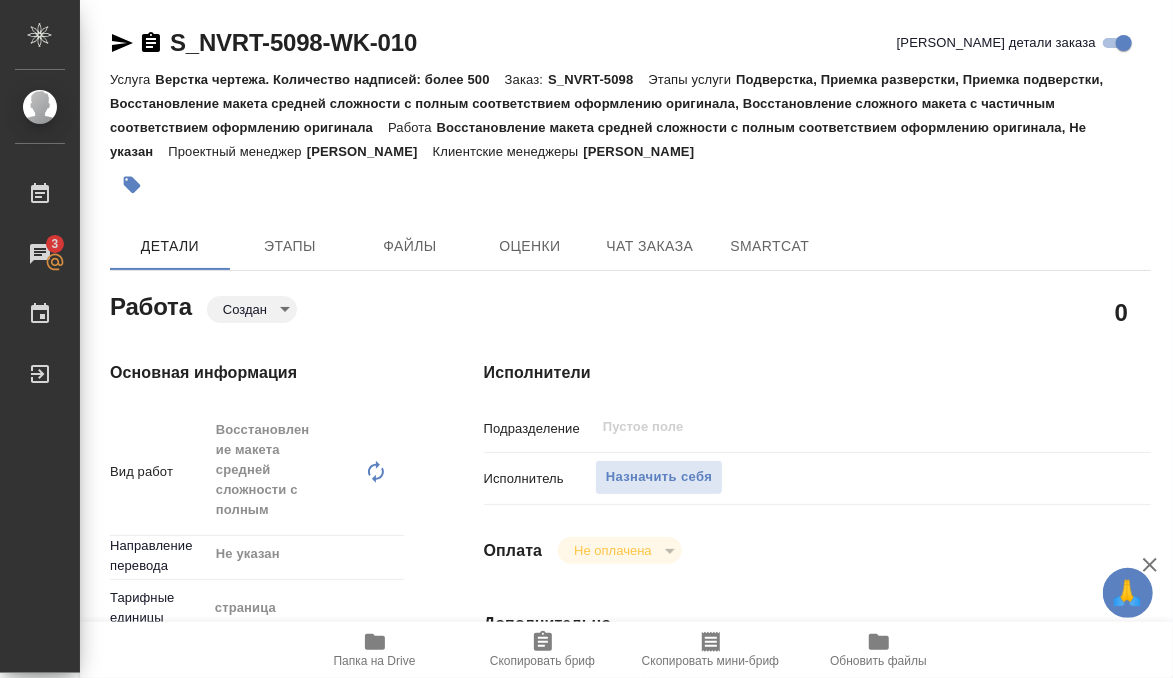 type on "x" 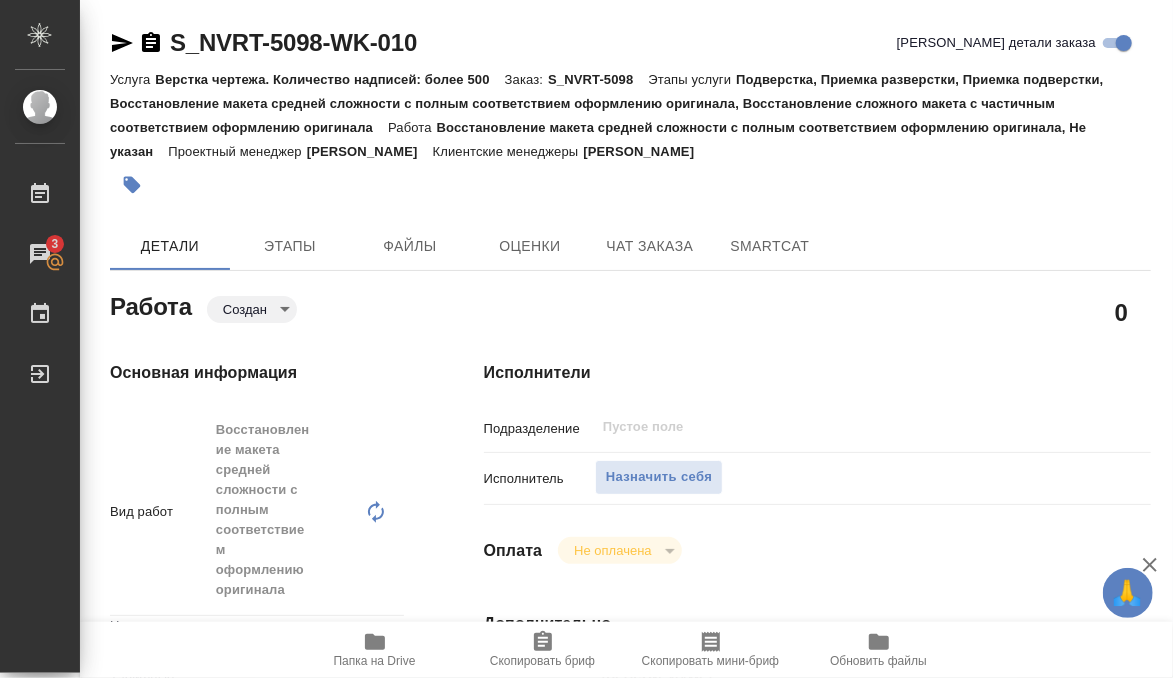 type on "x" 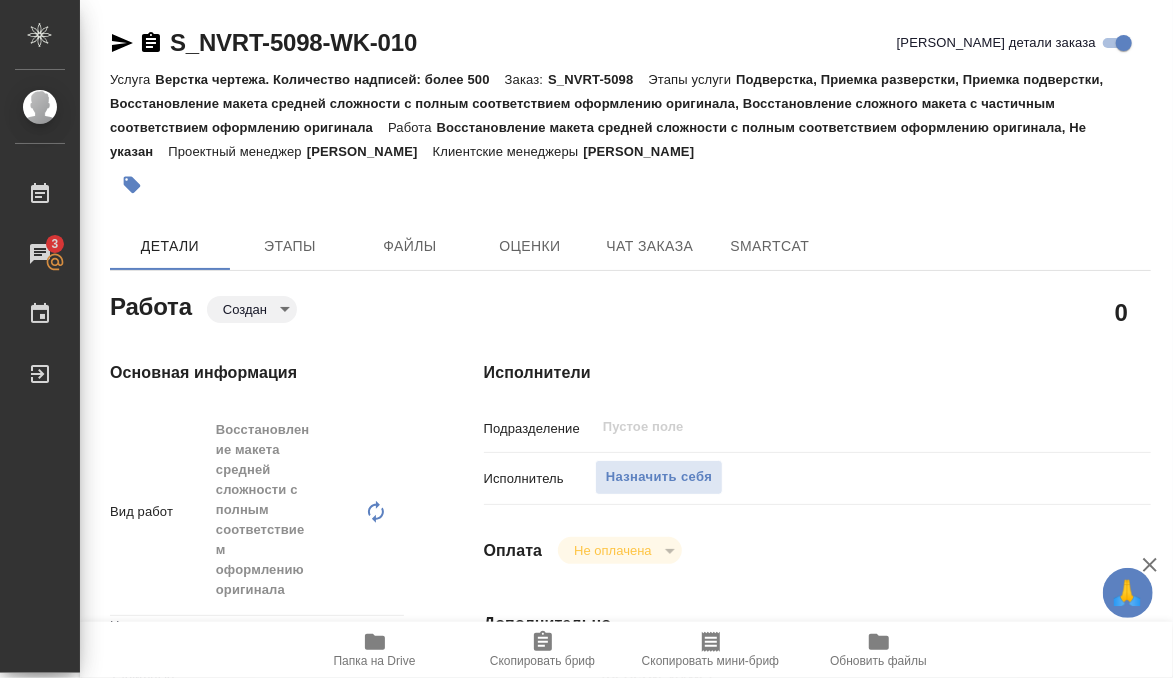 type on "x" 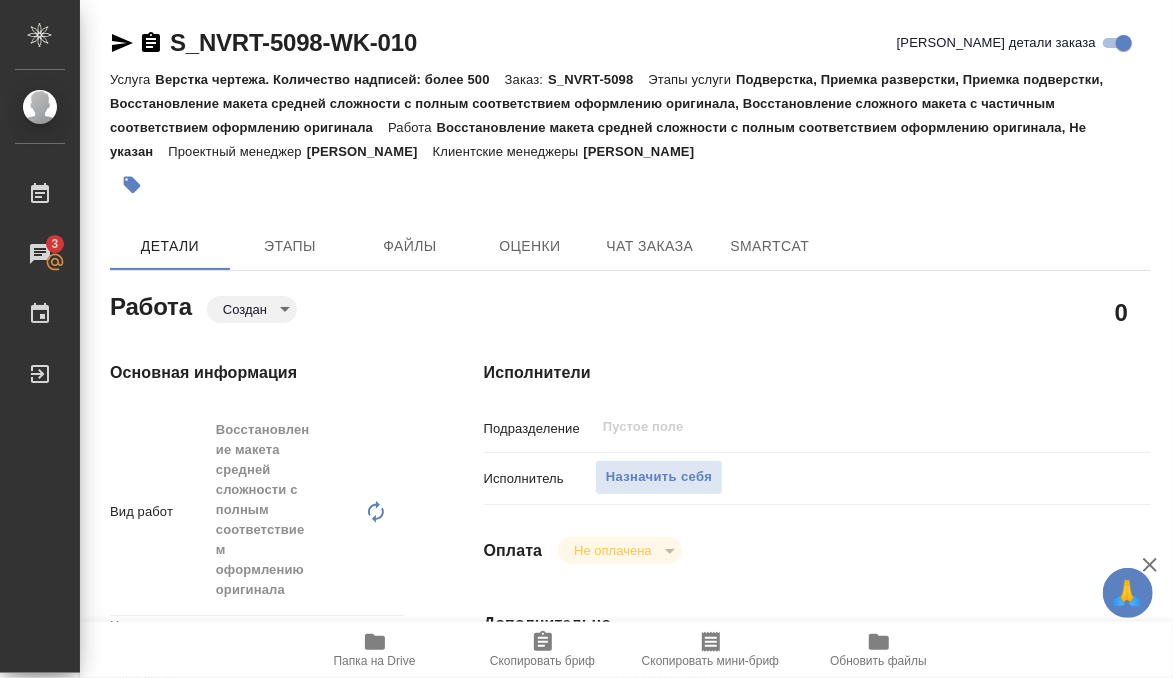 type on "x" 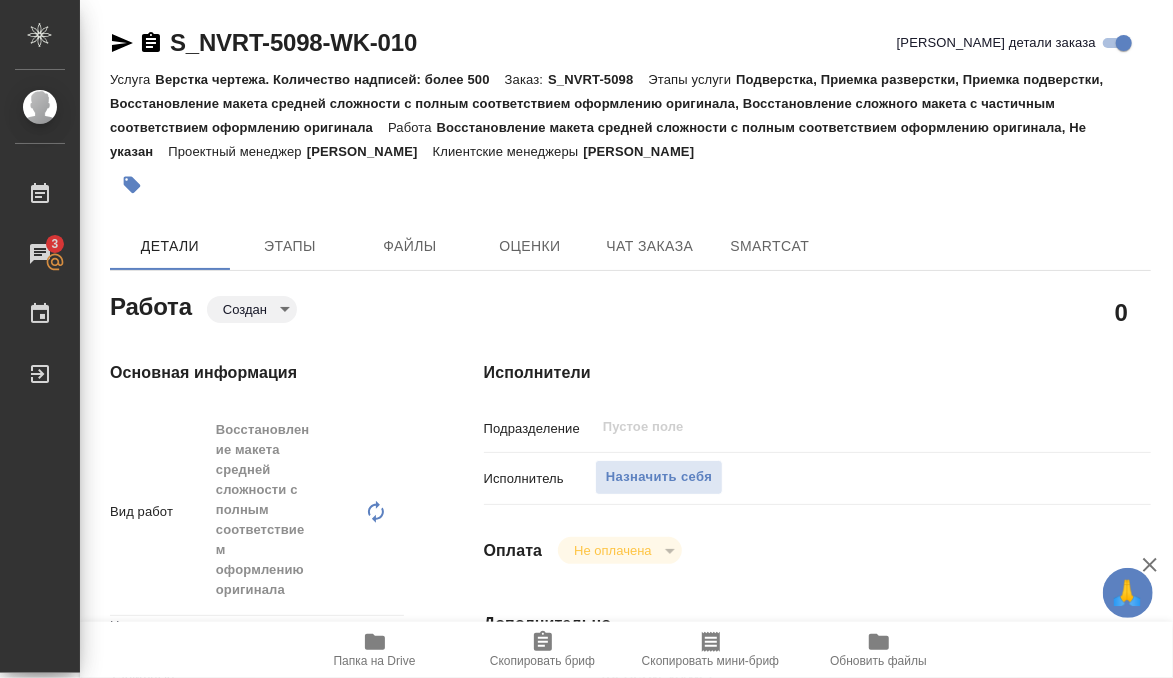 type on "x" 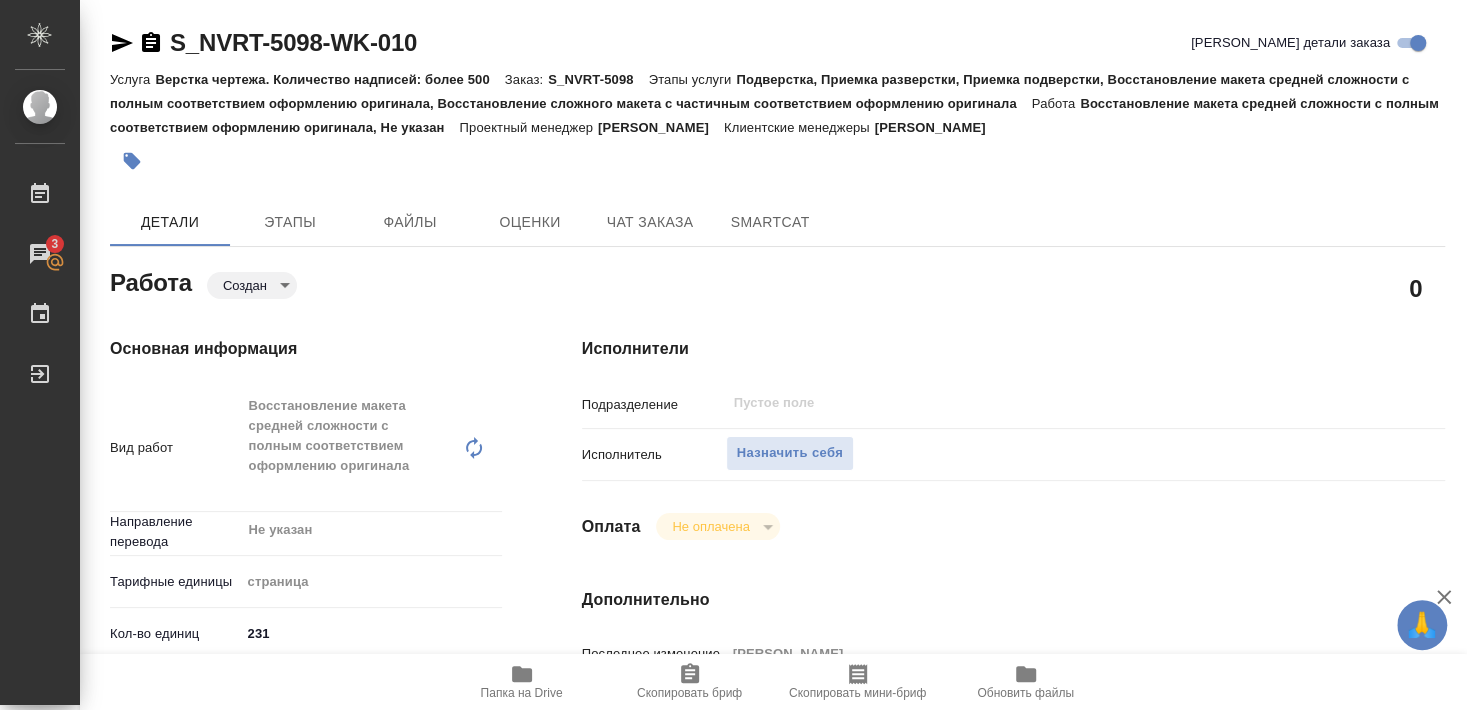 type on "x" 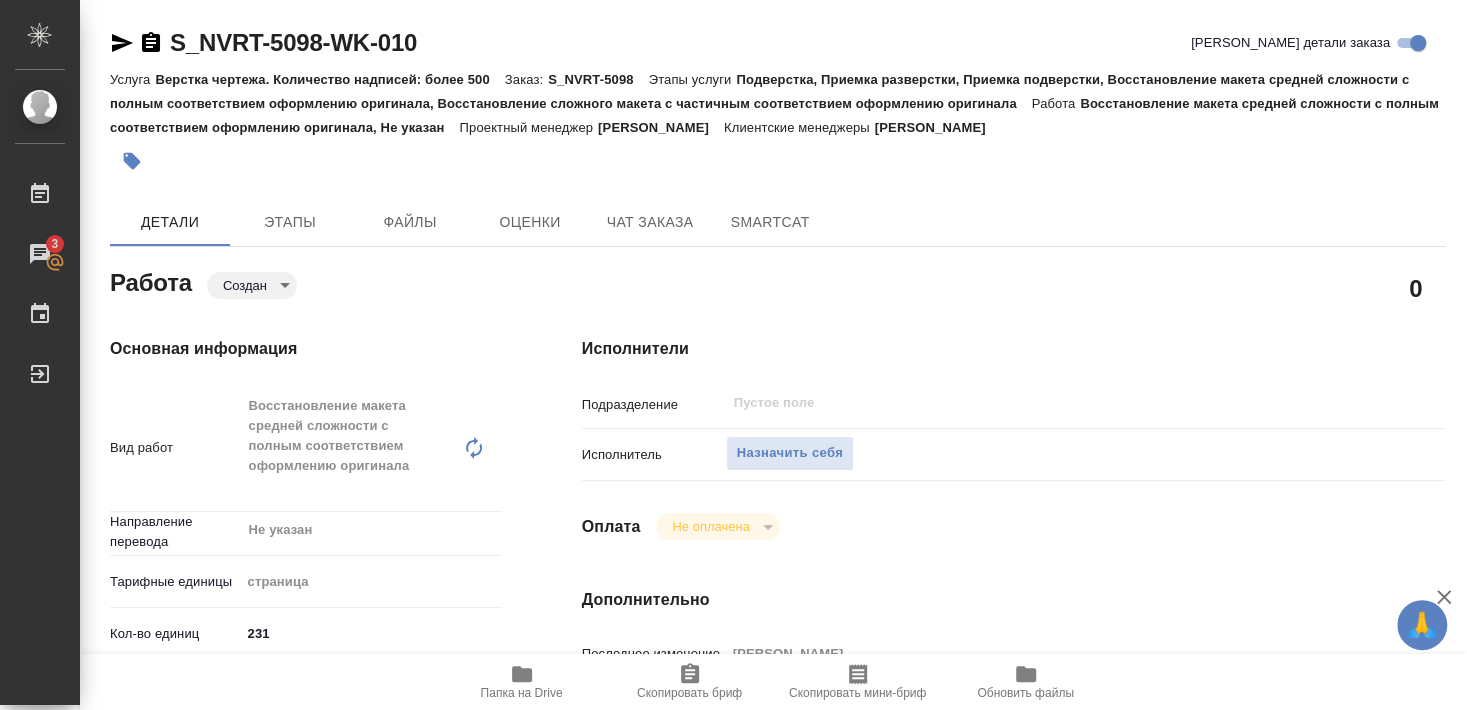 type on "x" 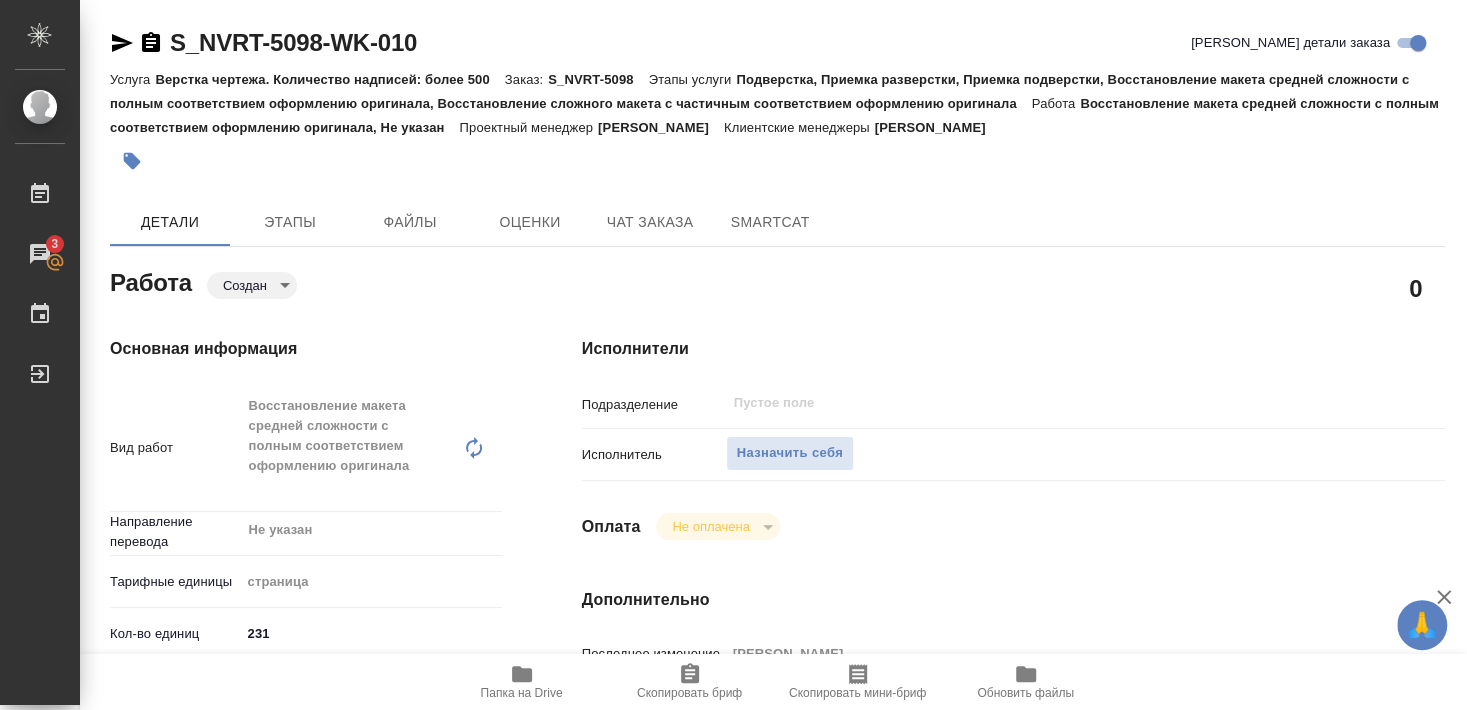 type on "x" 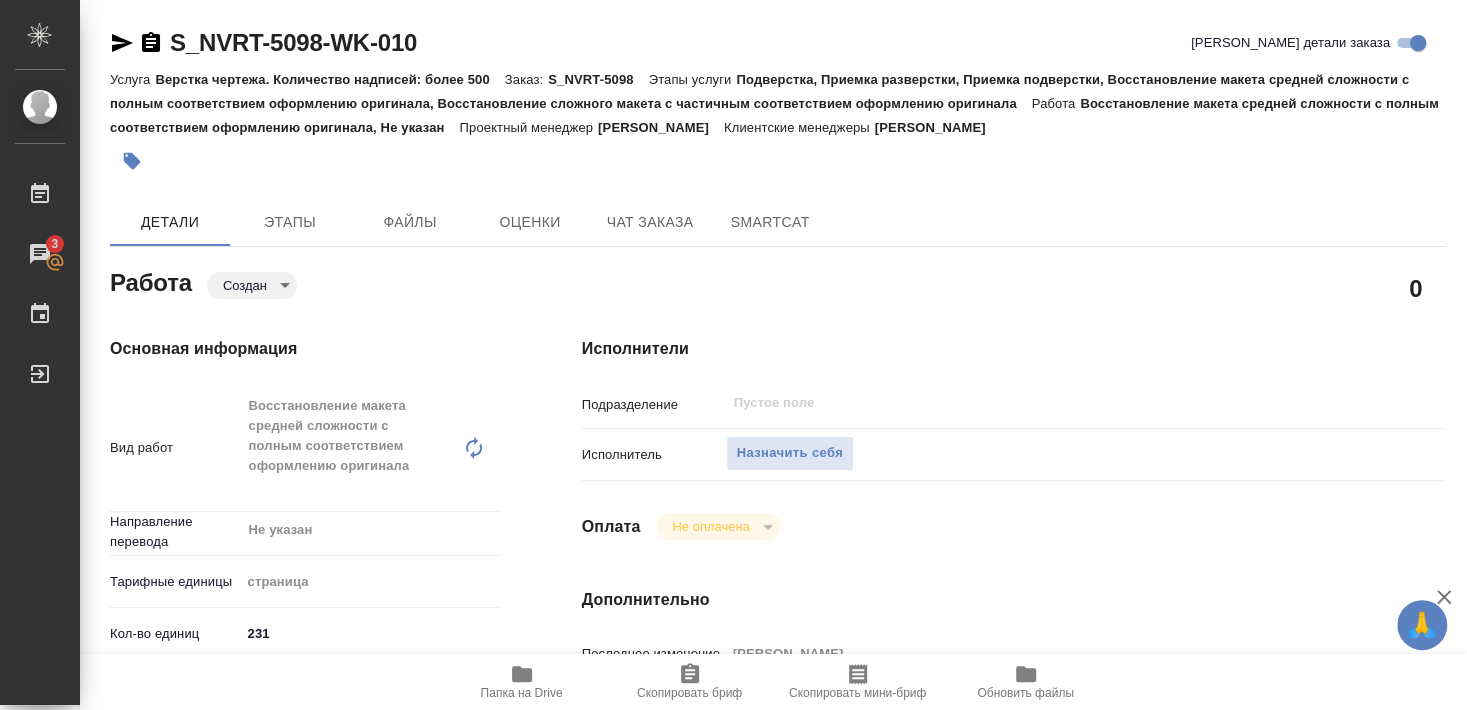 type on "x" 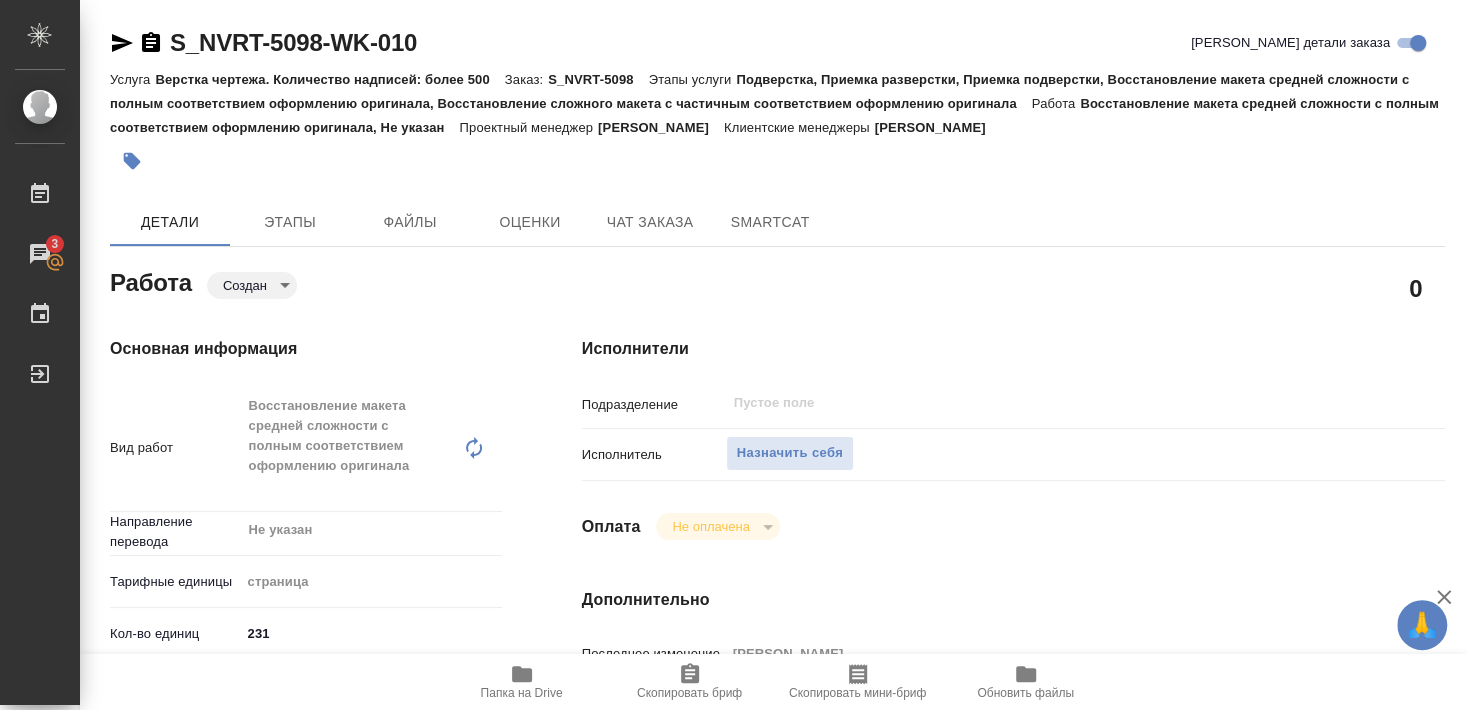 scroll, scrollTop: 324, scrollLeft: 0, axis: vertical 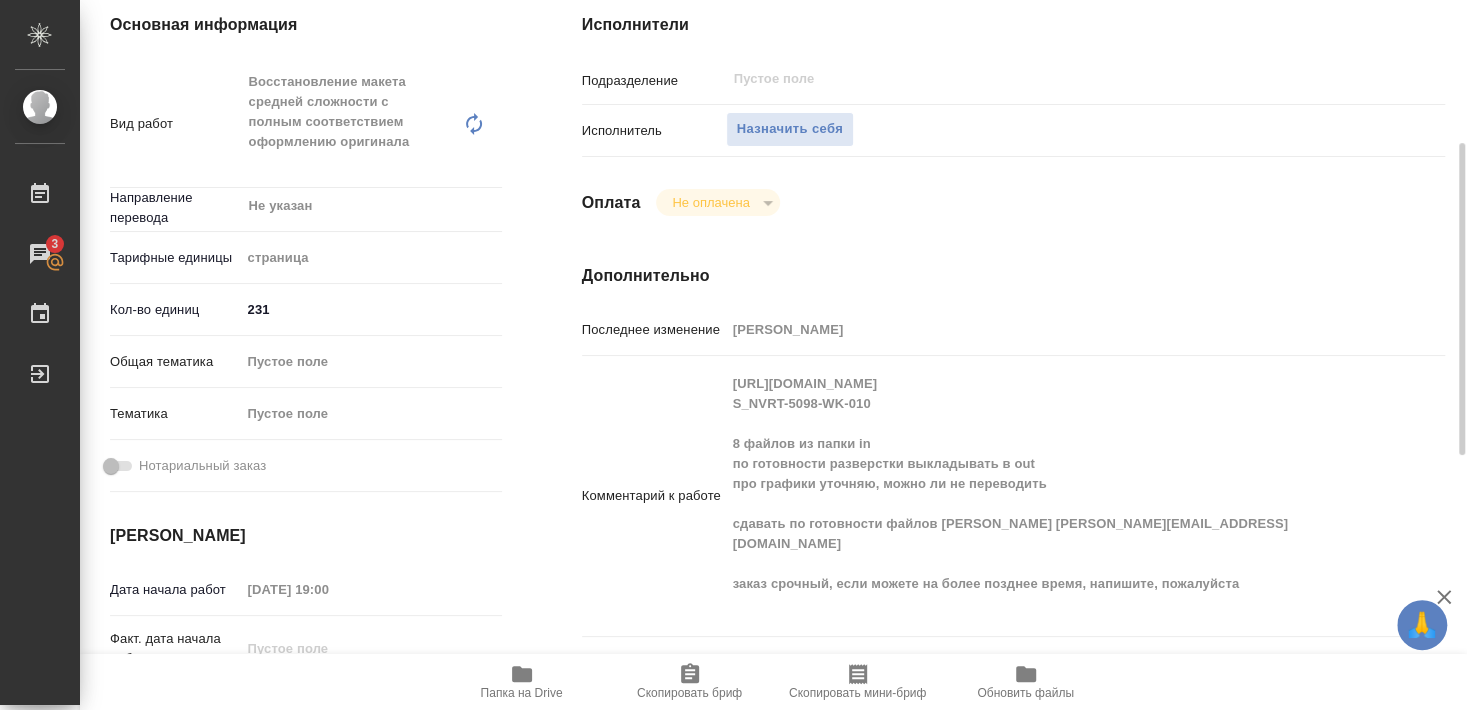 click on "Папка на Drive" at bounding box center (522, 681) 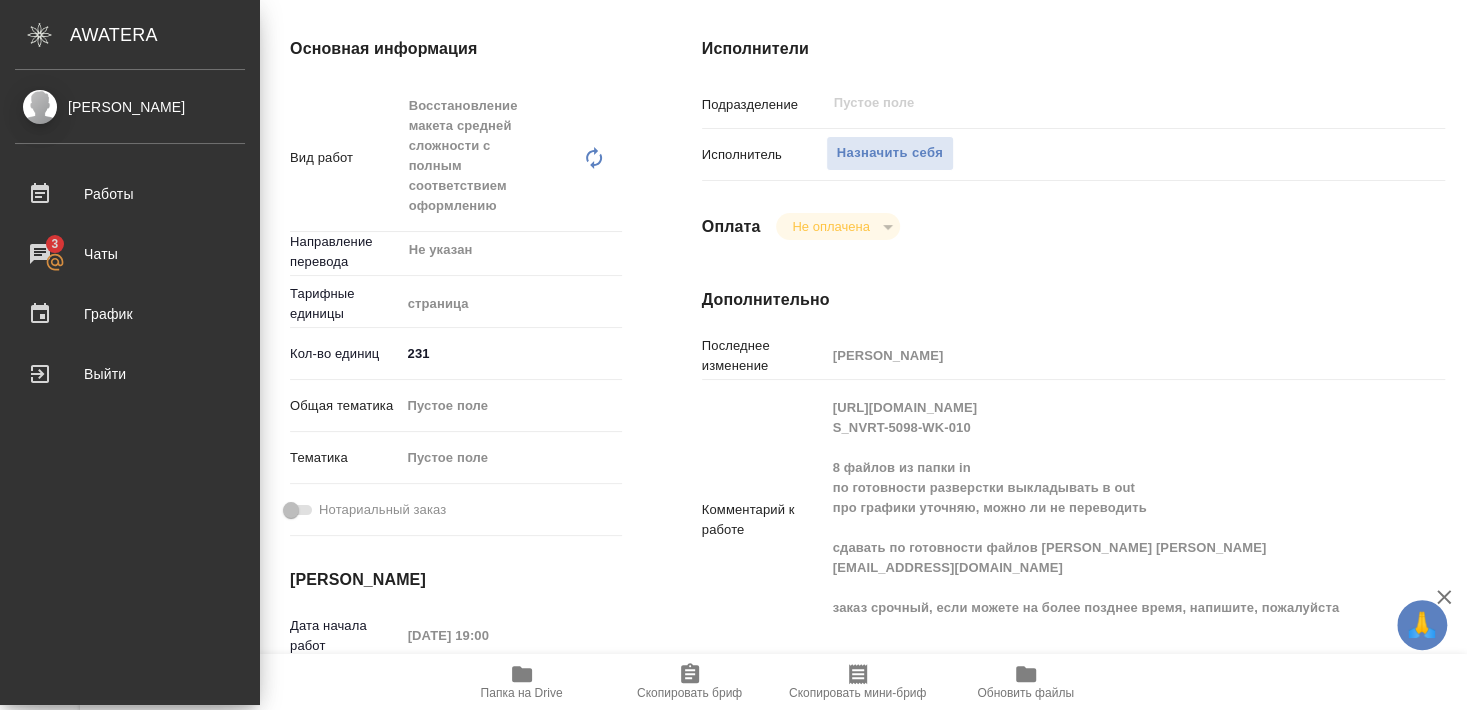 type on "x" 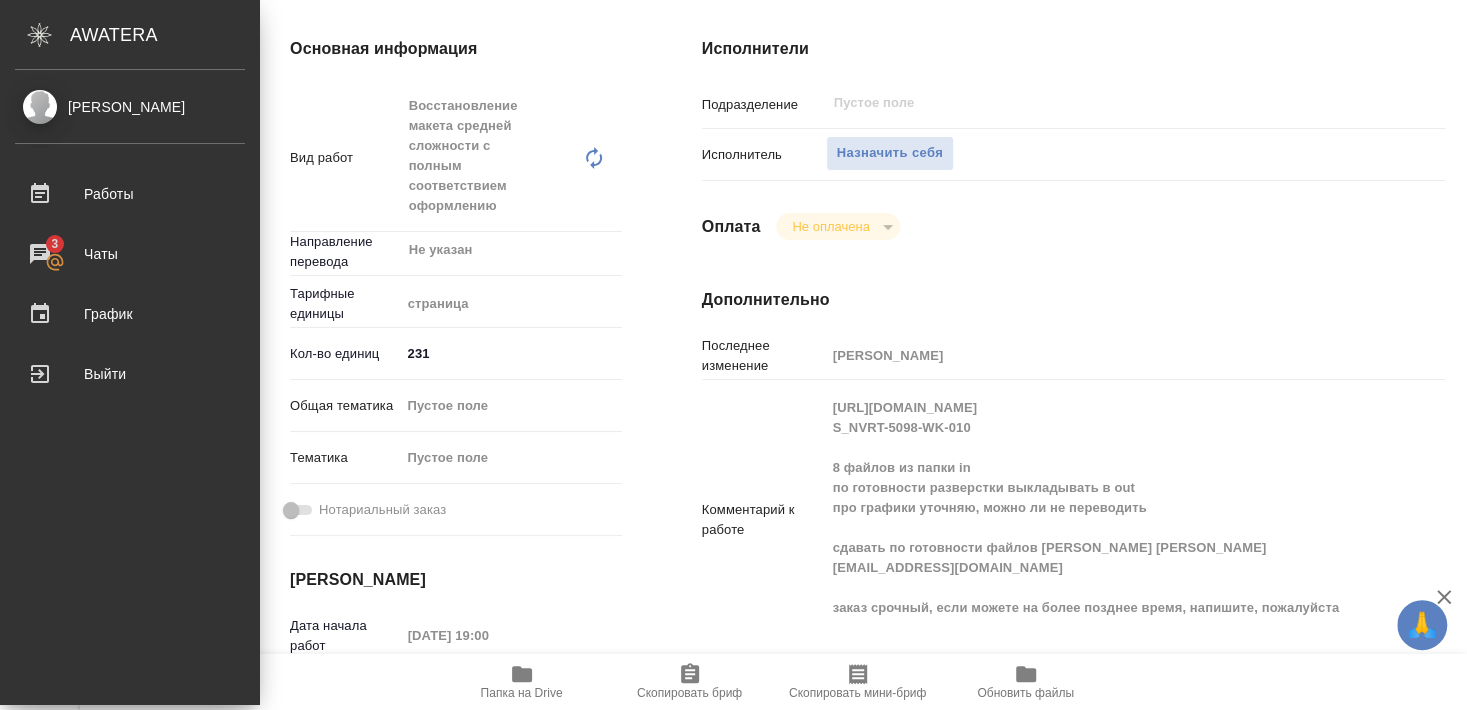 type on "x" 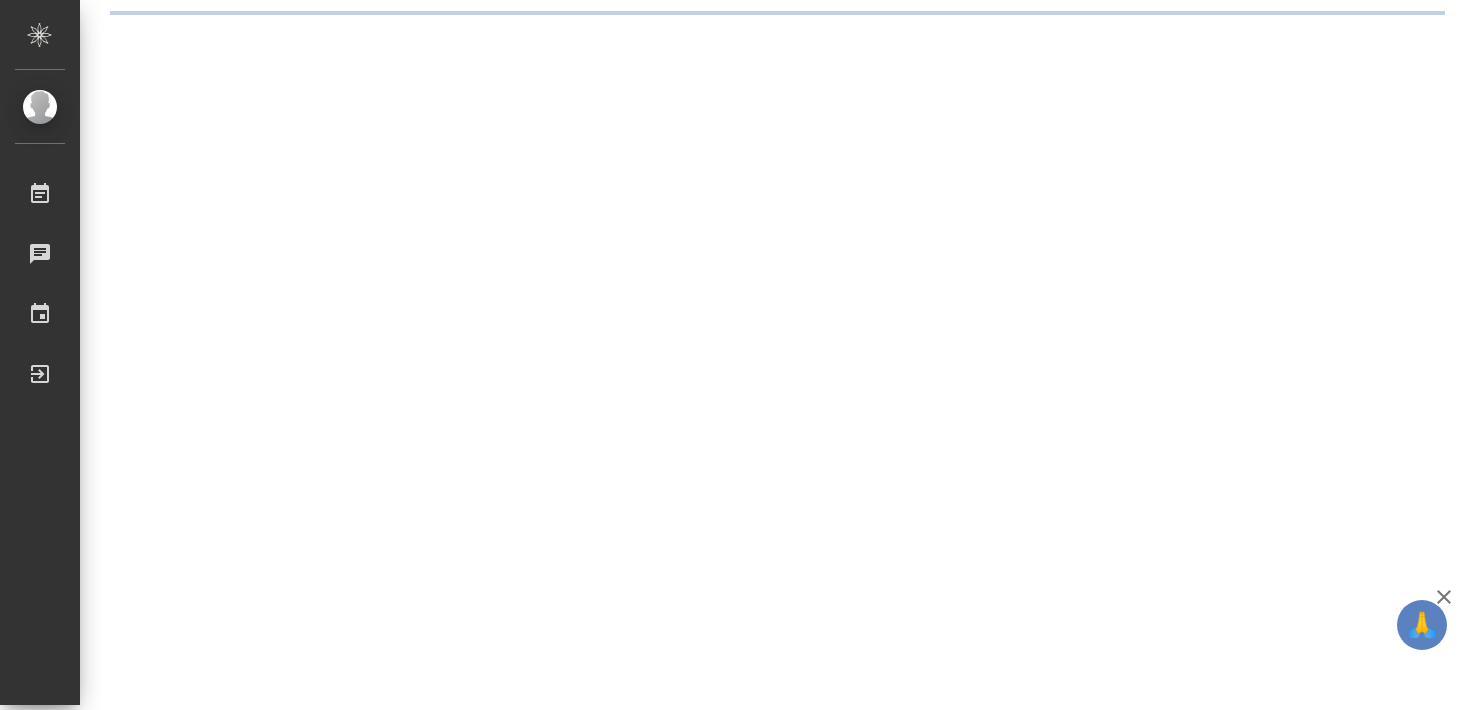 scroll, scrollTop: 0, scrollLeft: 0, axis: both 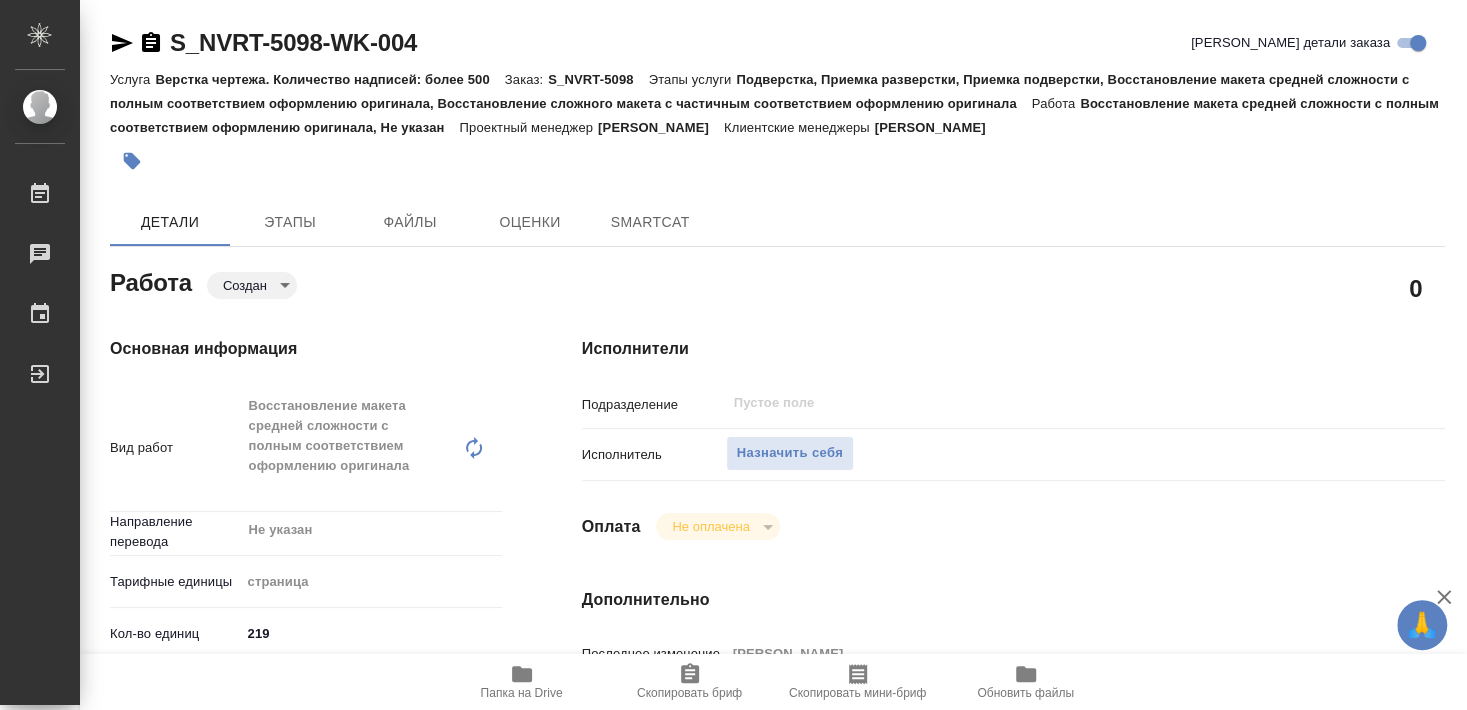 type on "x" 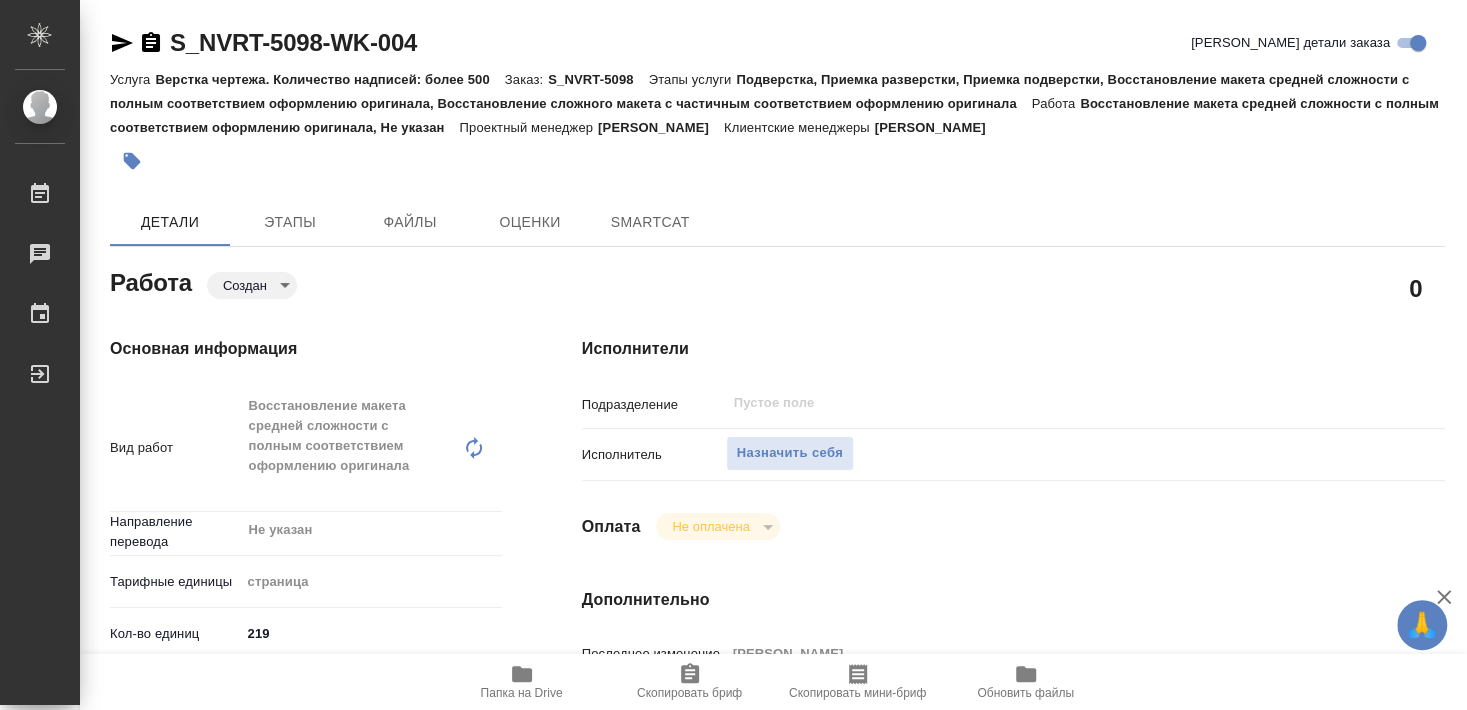 type on "x" 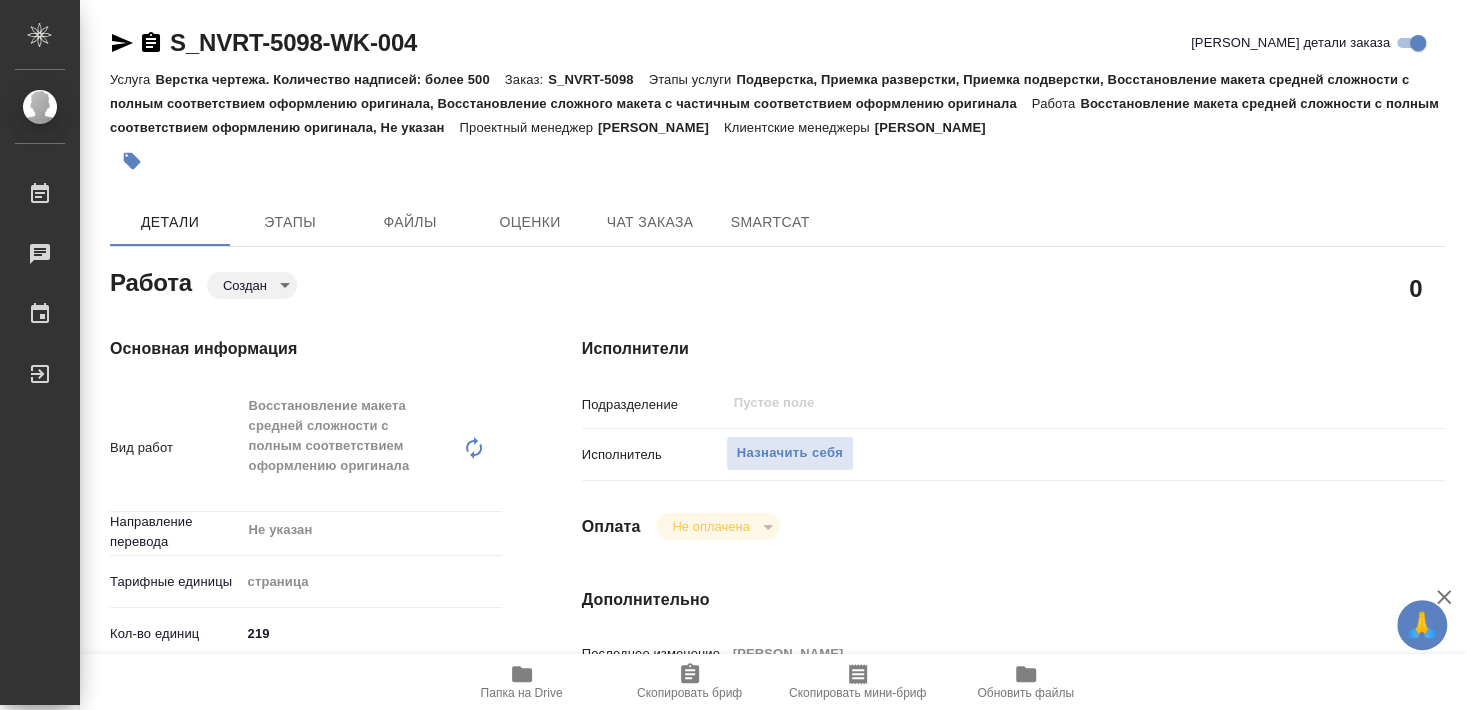 type on "x" 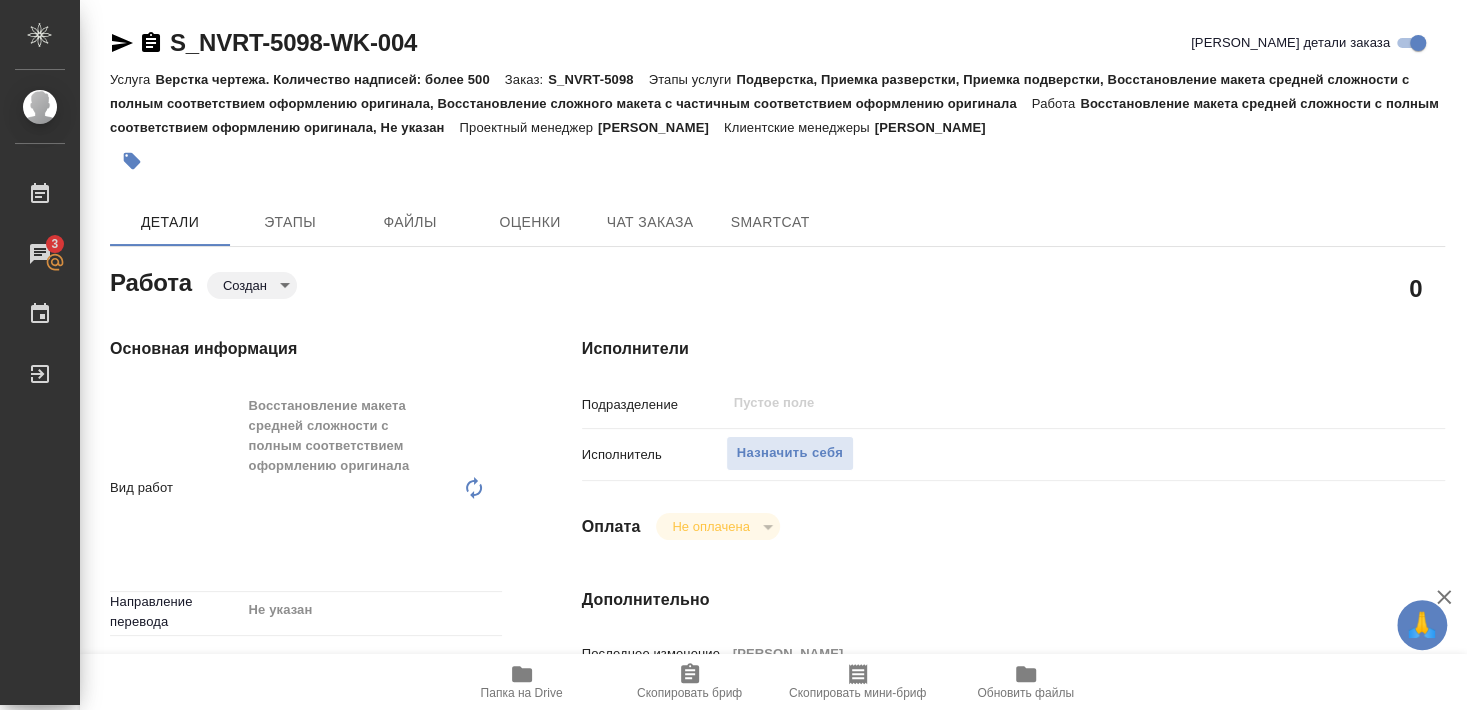 type on "x" 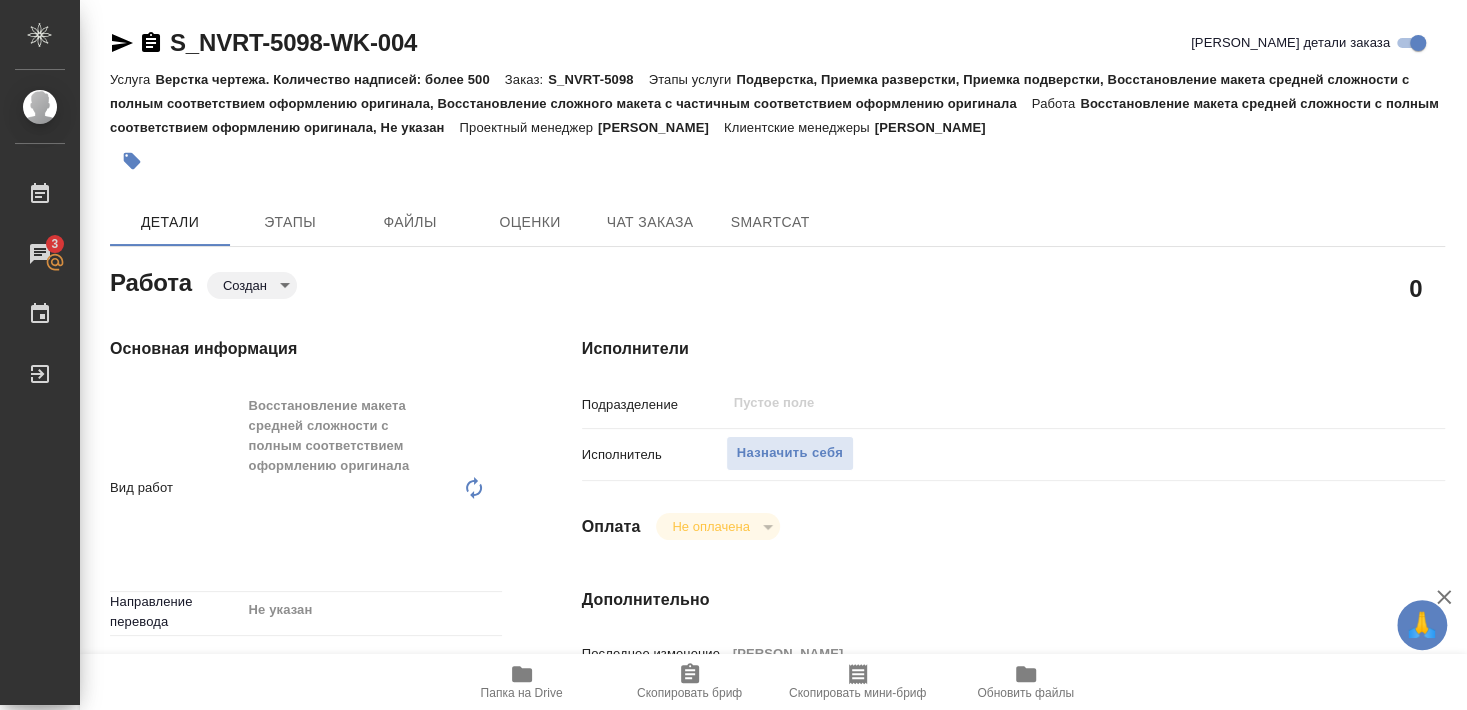 type on "x" 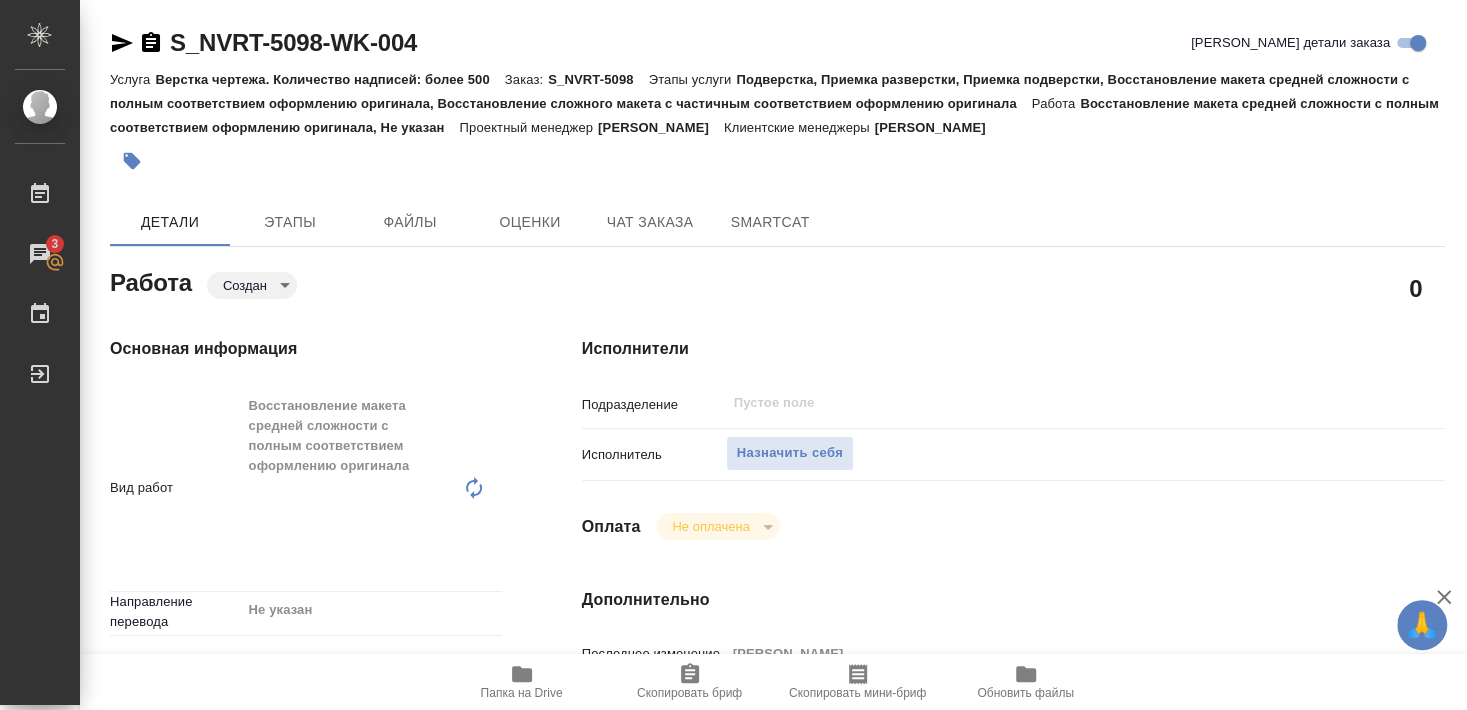 type on "x" 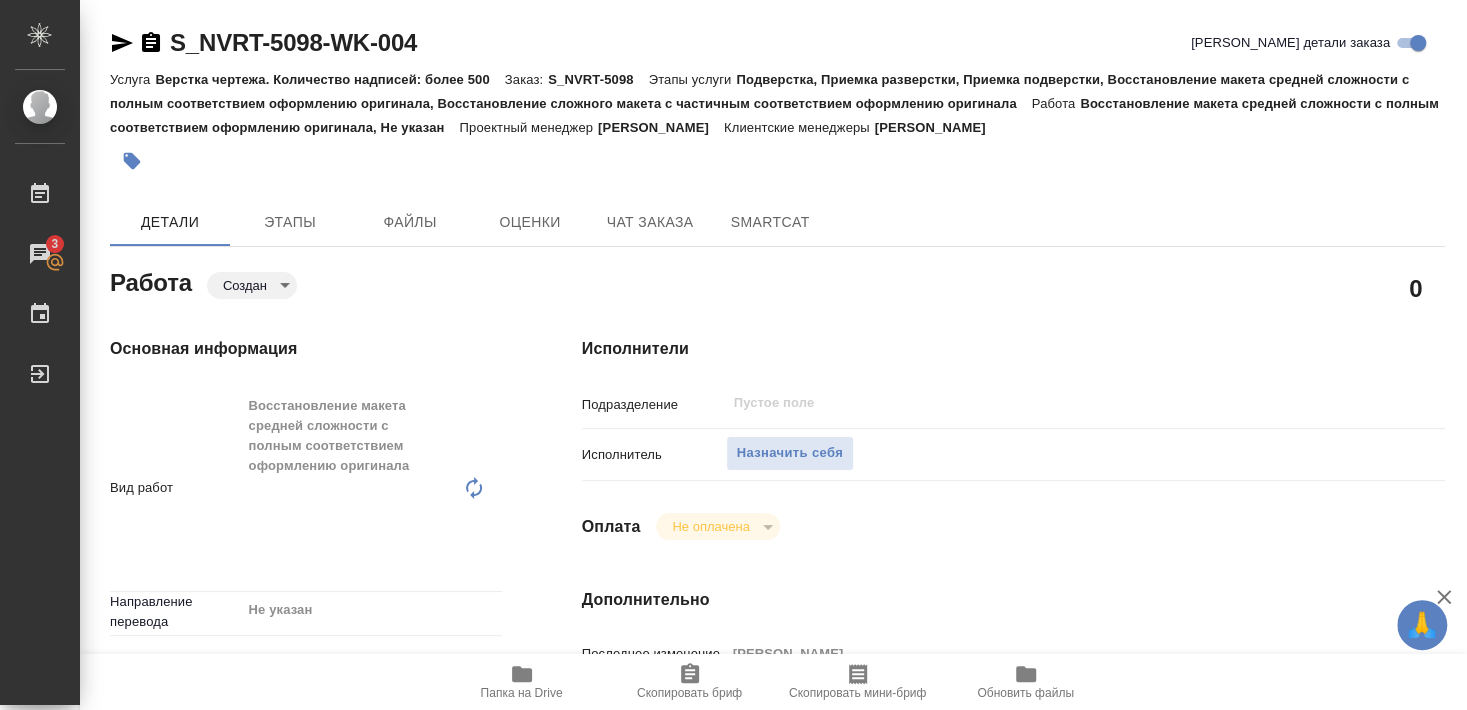 type on "x" 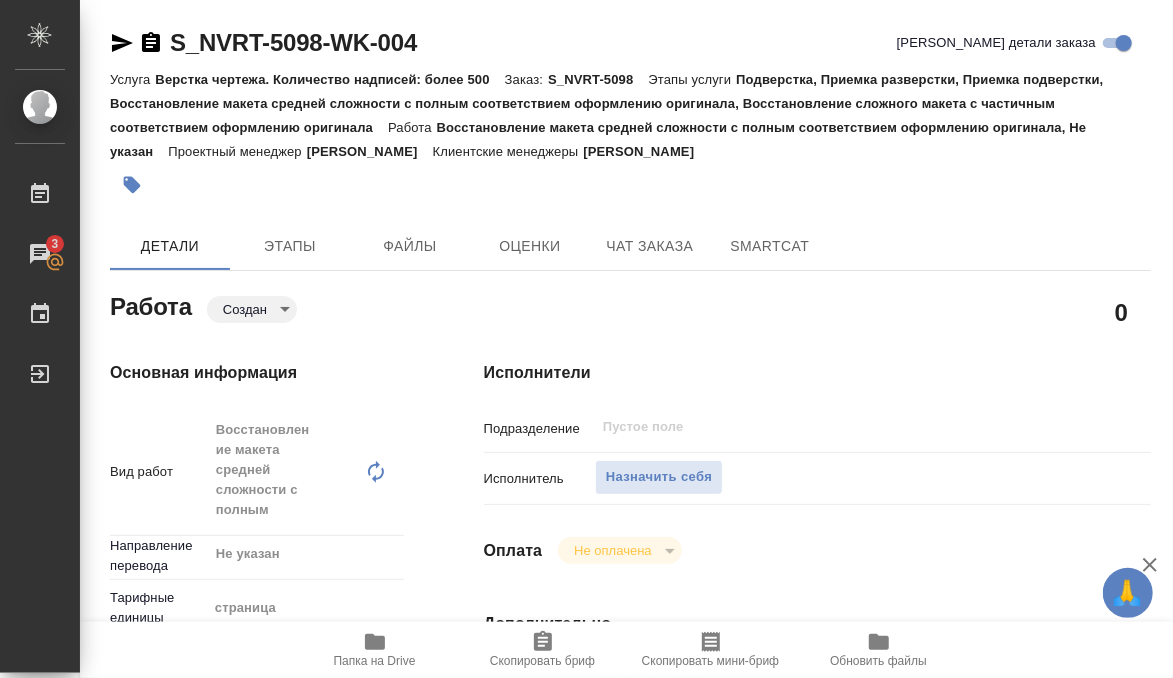 type on "x" 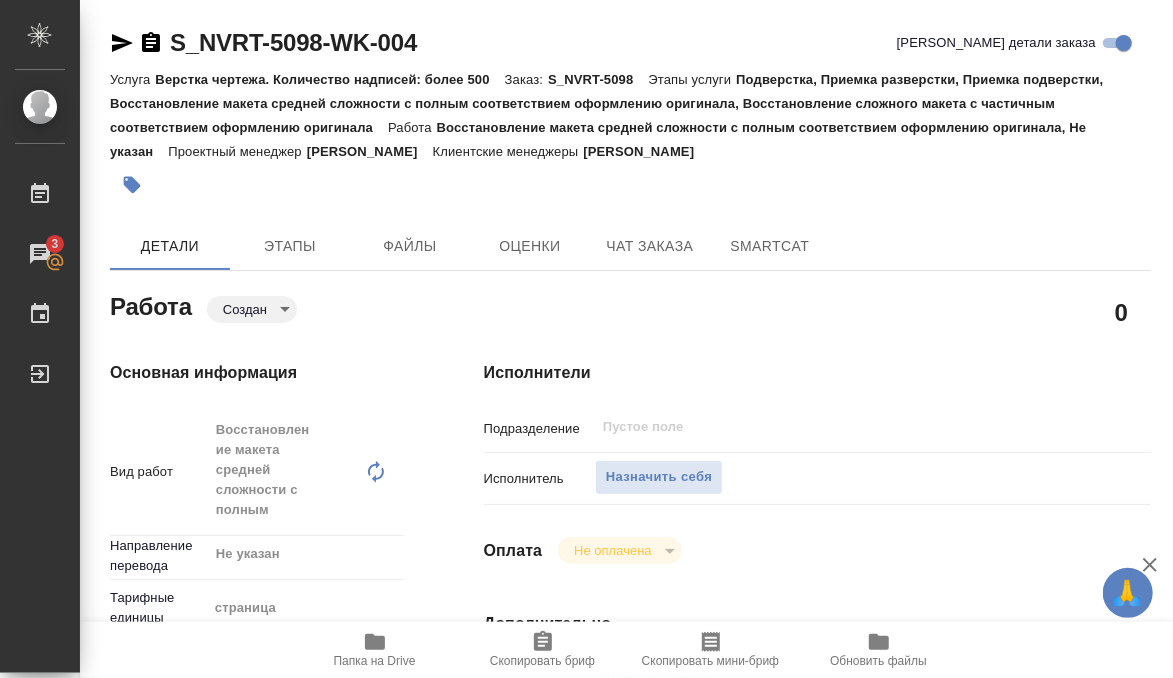 type on "x" 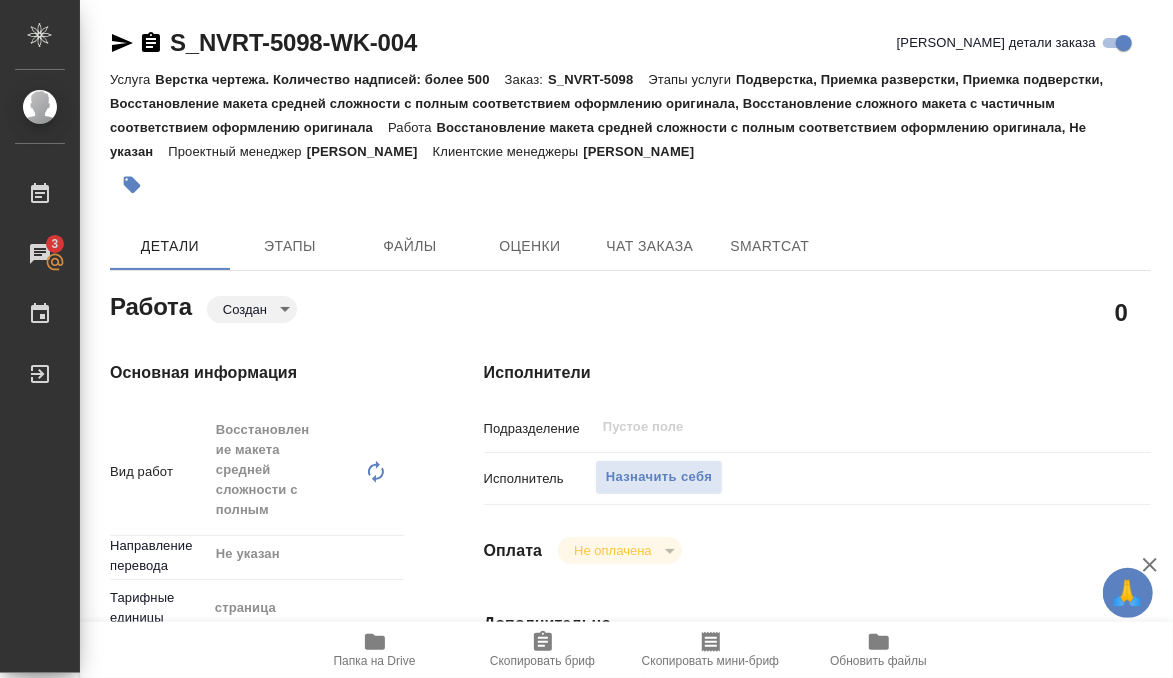 type on "x" 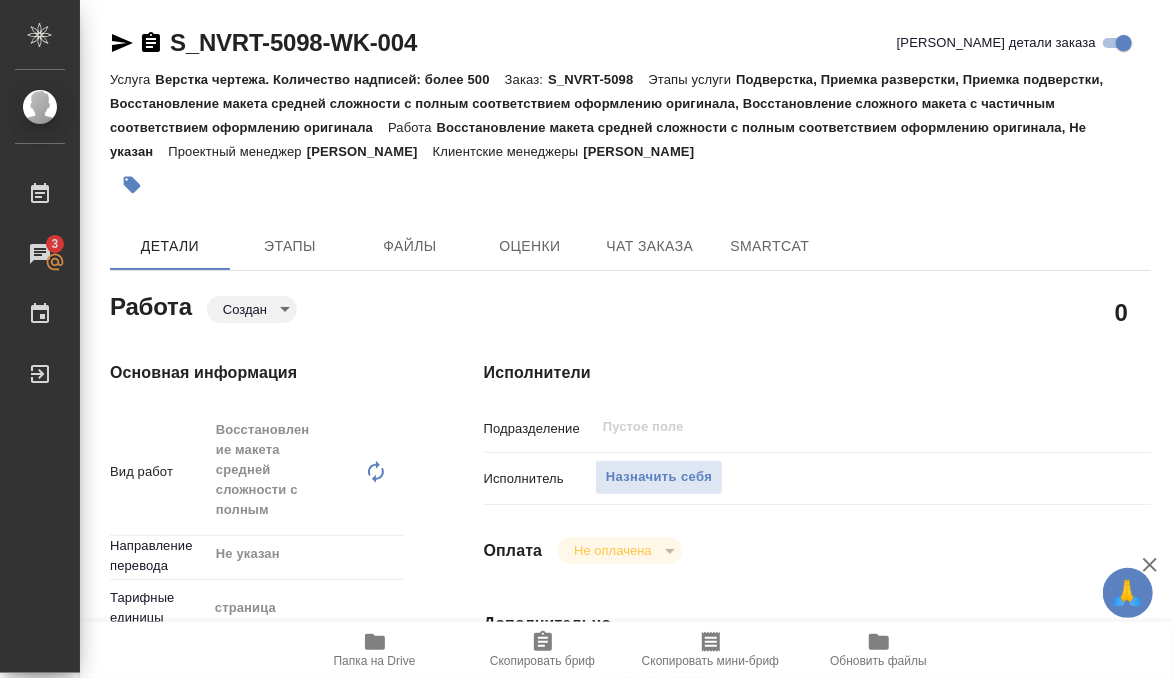 type on "x" 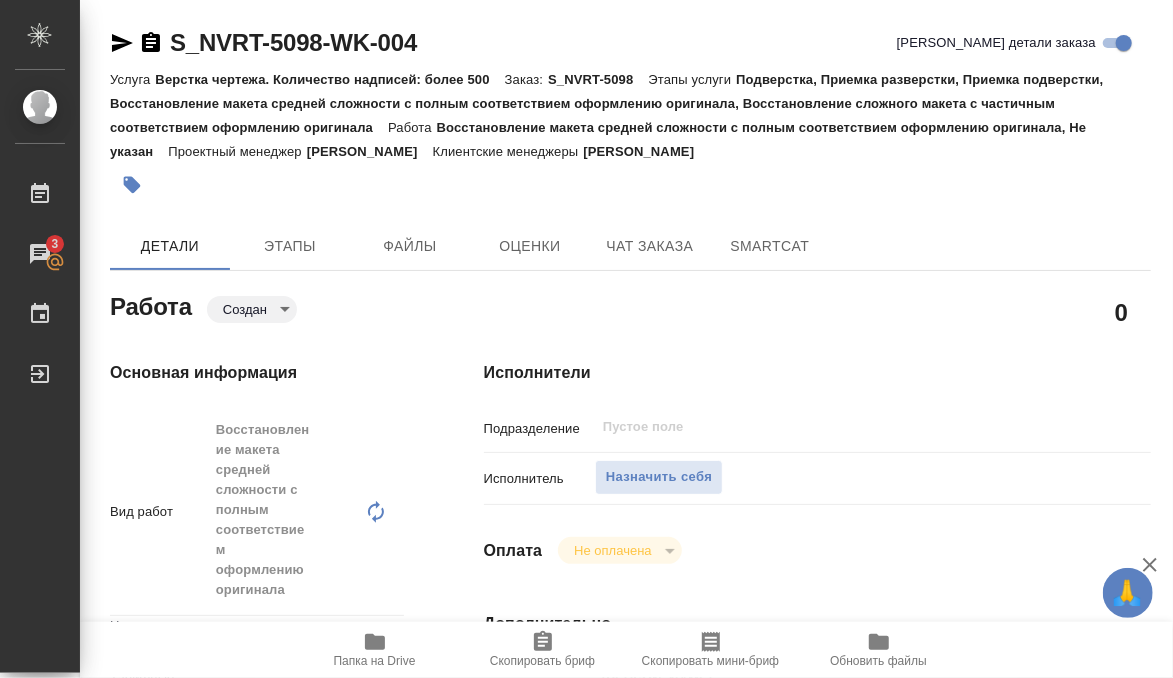type on "x" 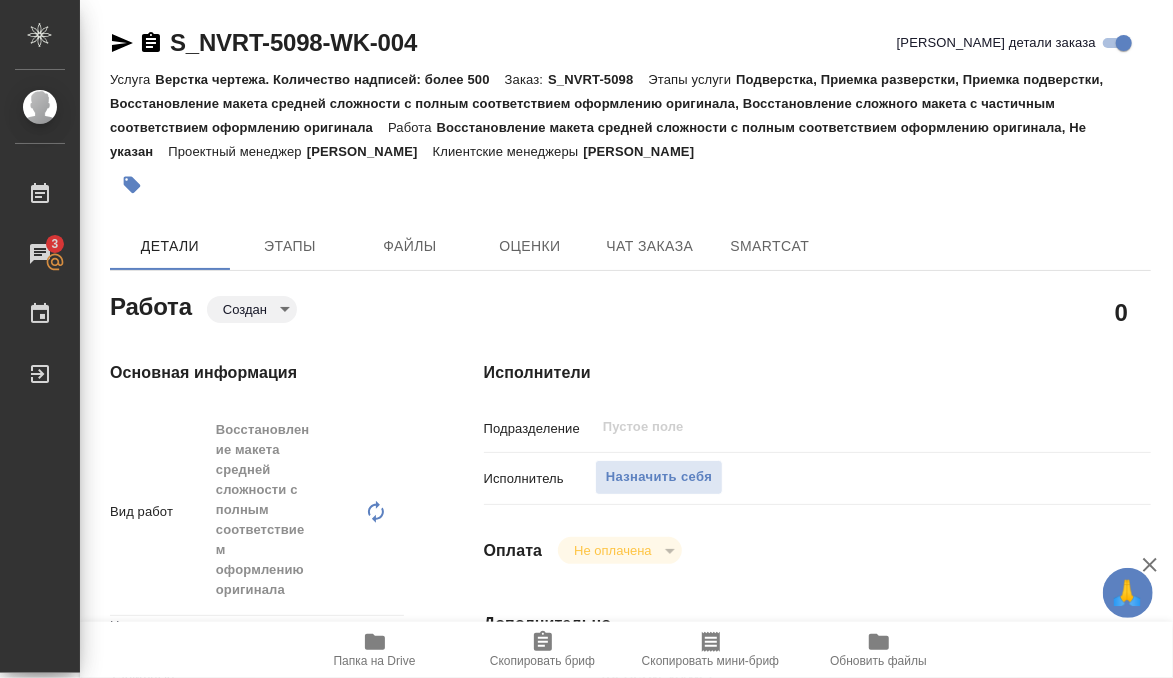type on "x" 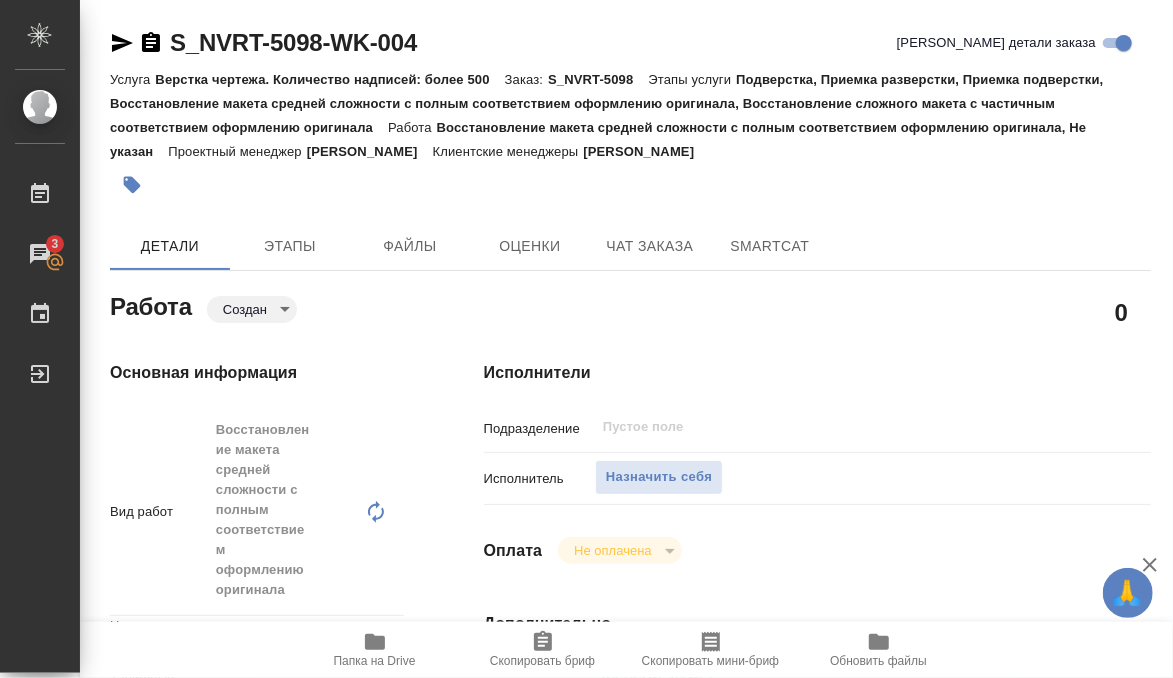 type on "x" 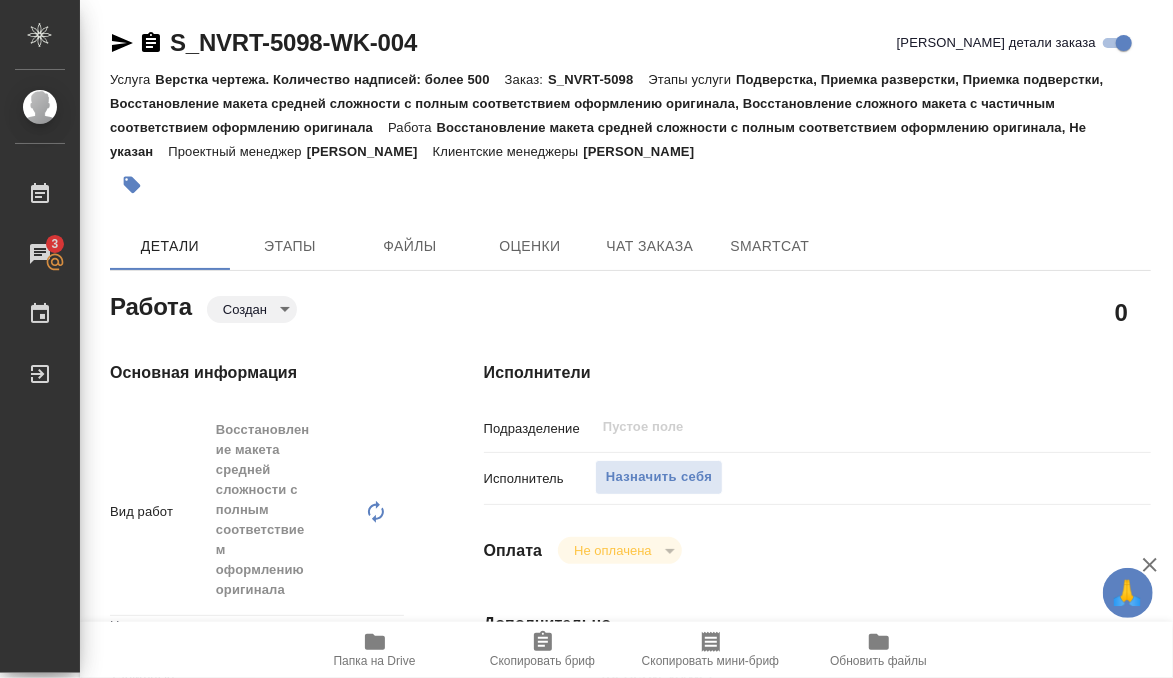 type on "x" 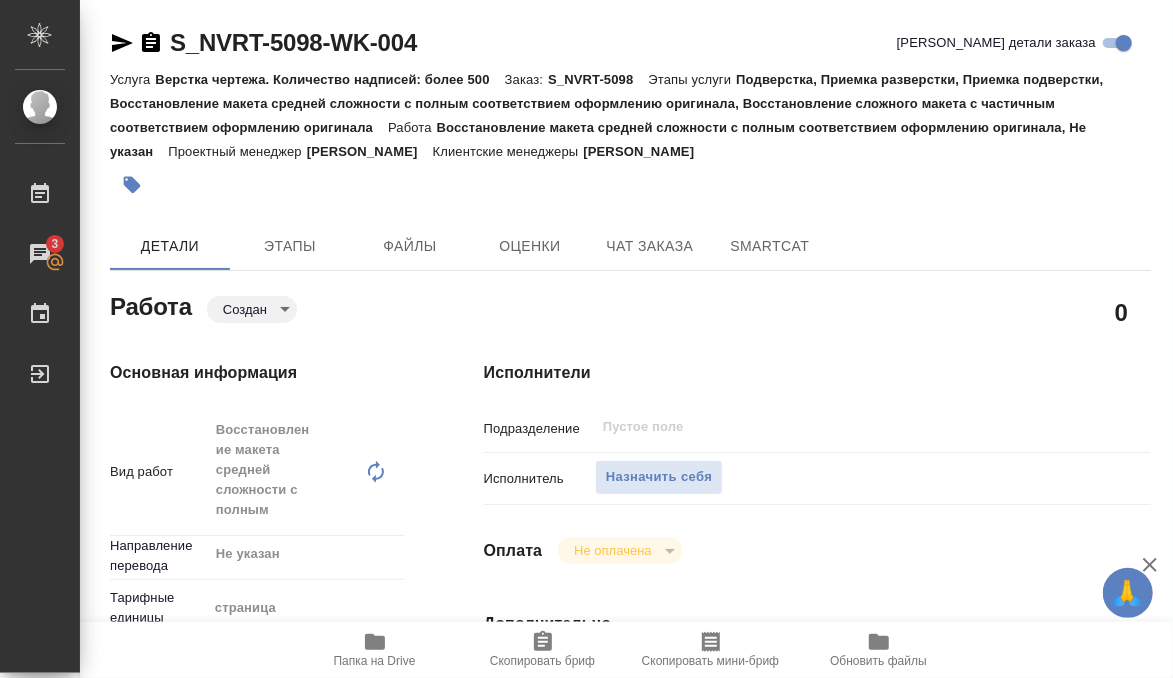 type on "x" 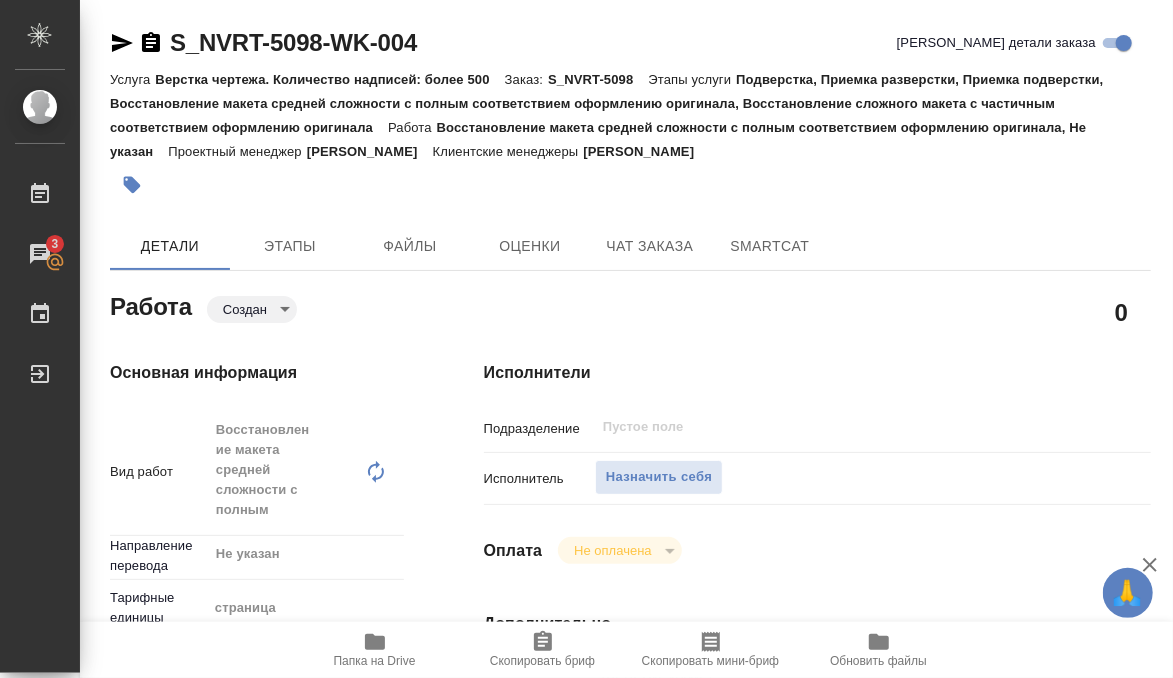 type on "x" 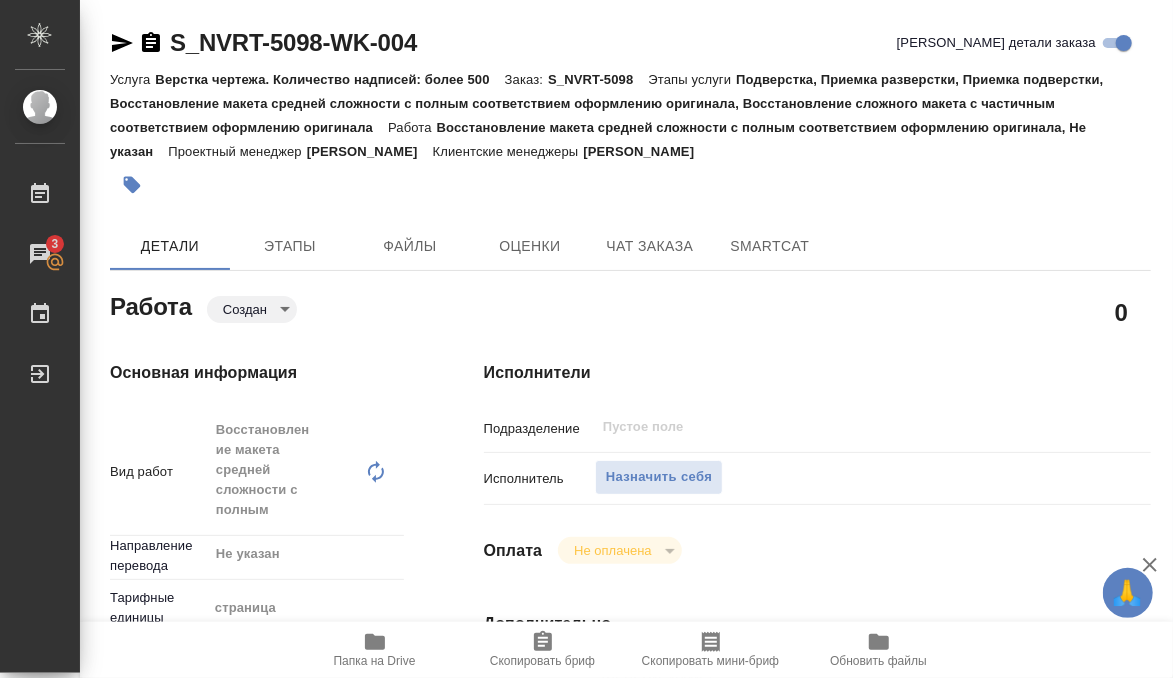 type on "x" 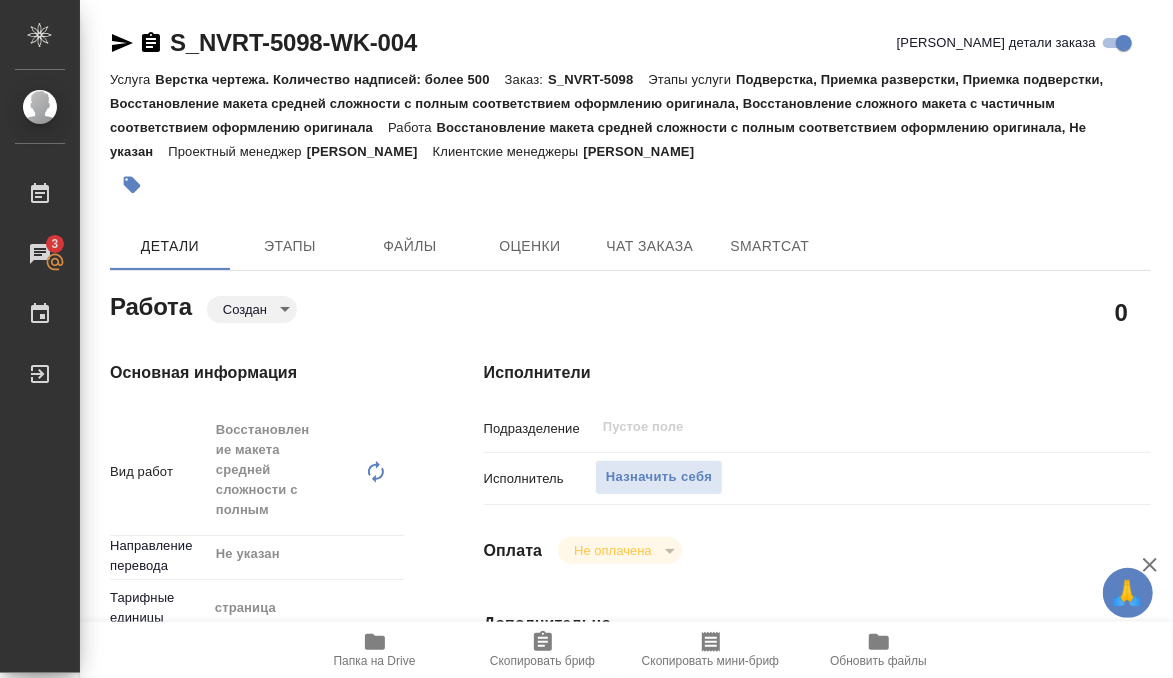 type on "x" 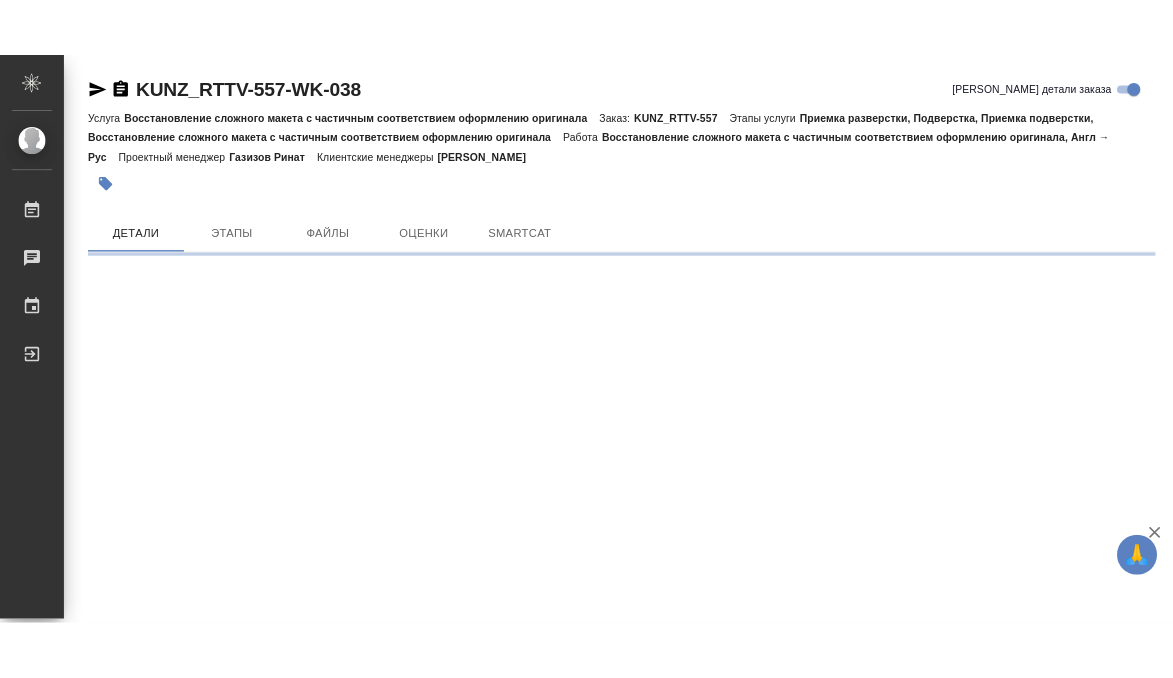 scroll, scrollTop: 0, scrollLeft: 0, axis: both 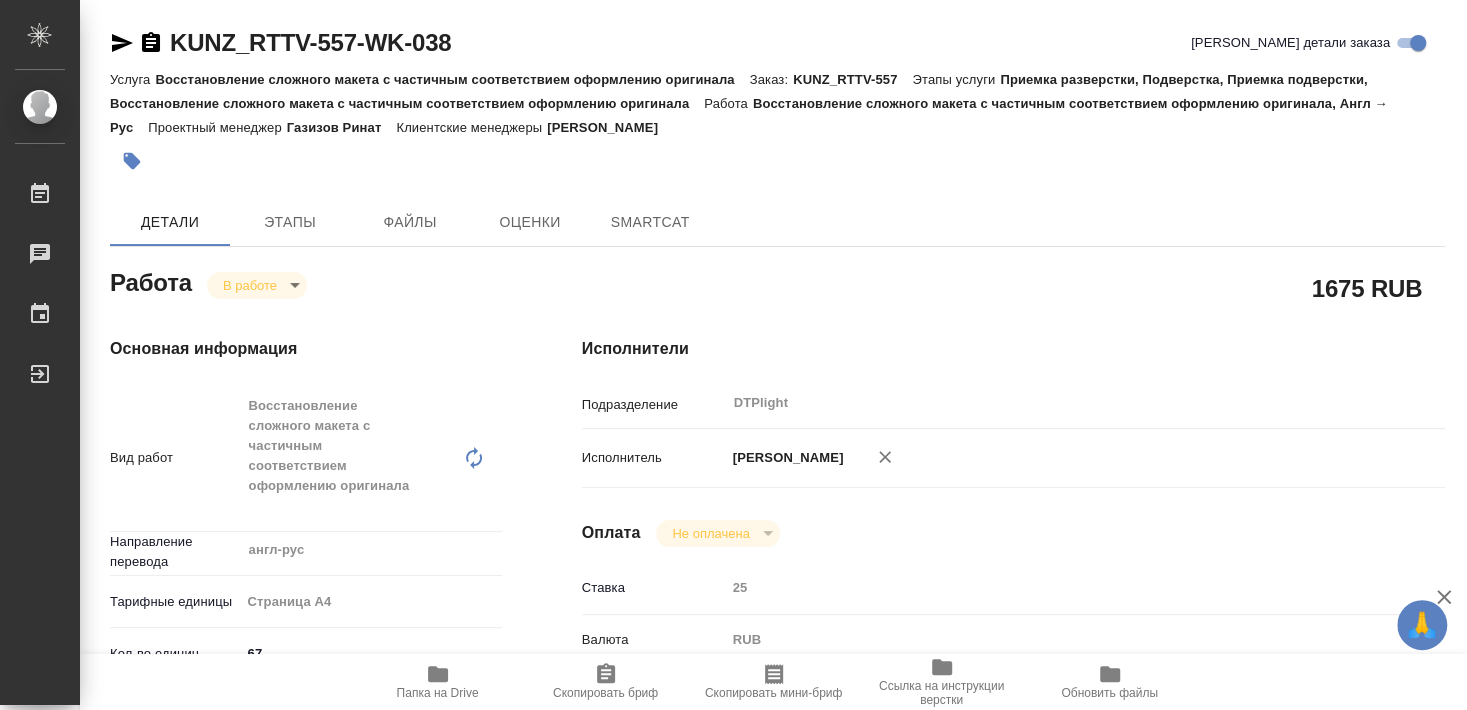 type on "x" 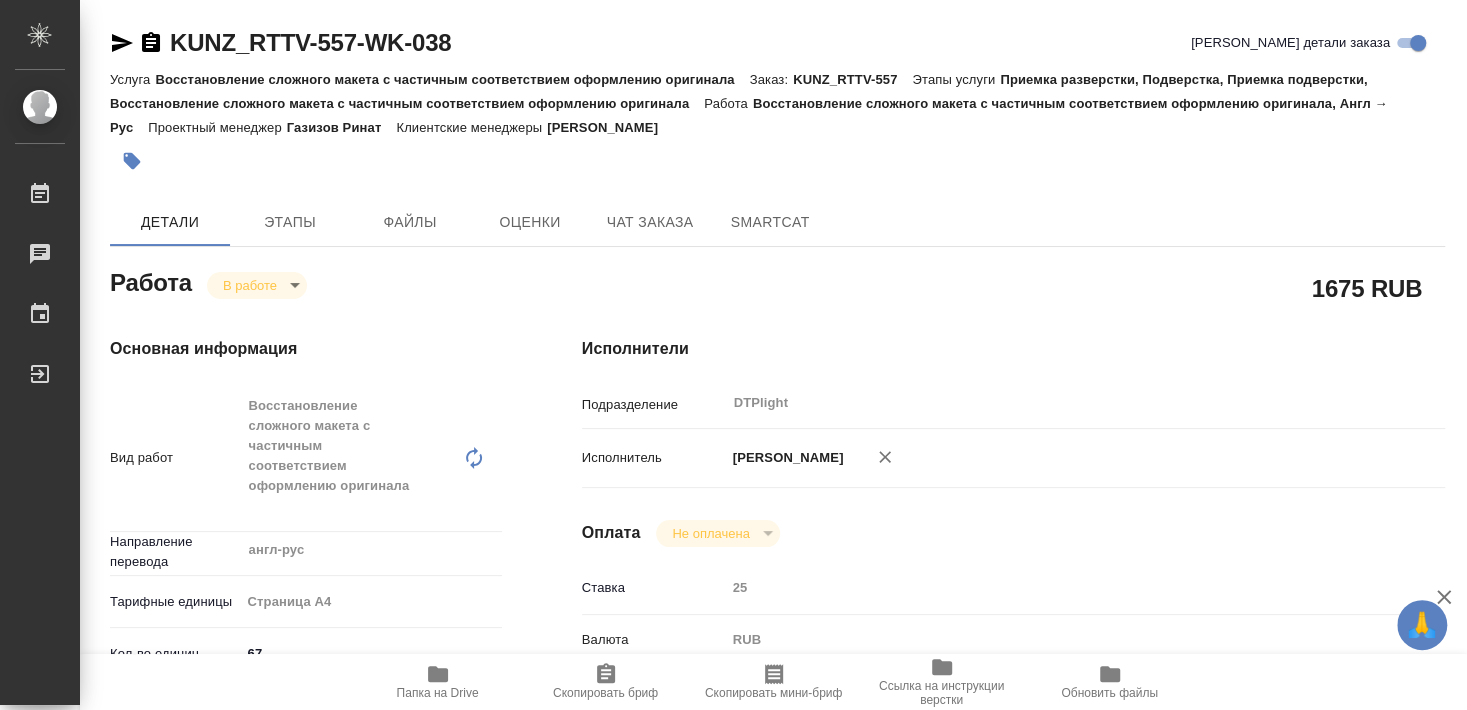 type on "x" 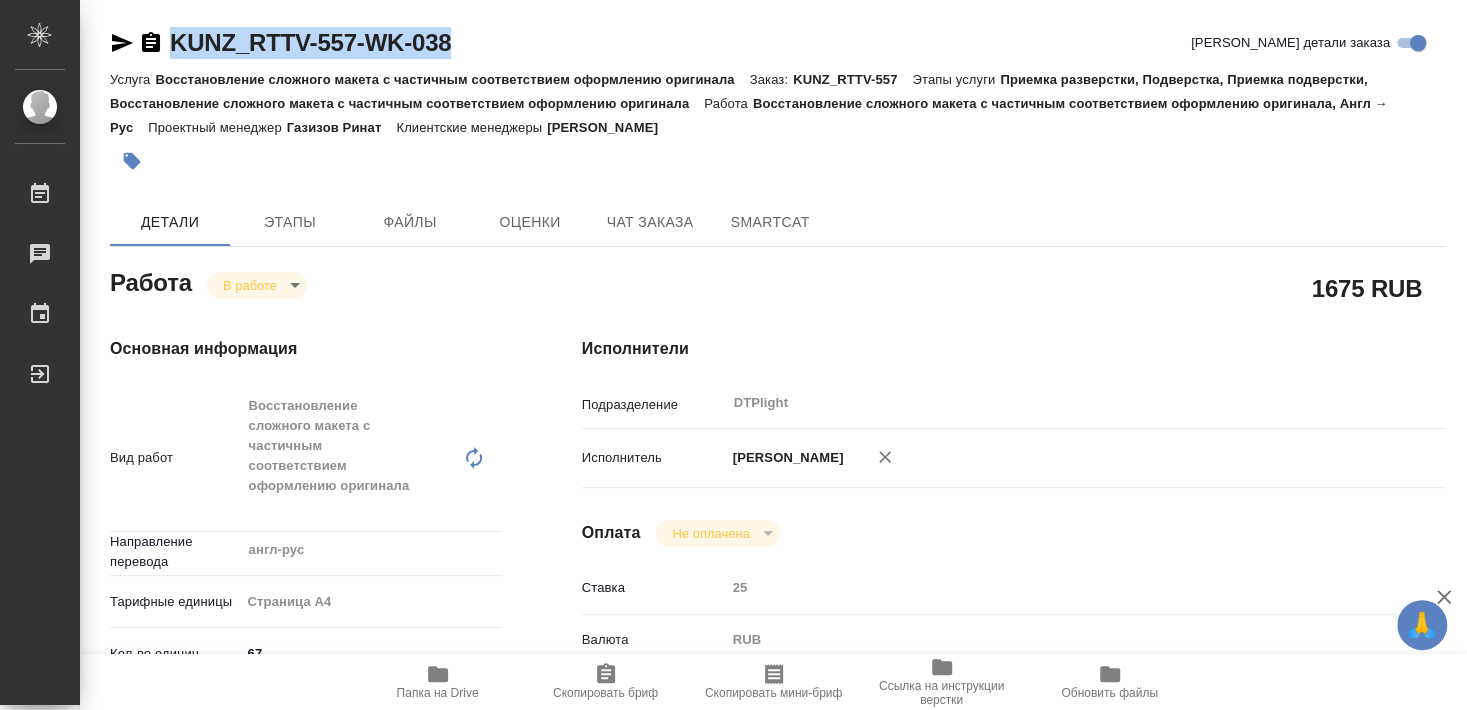 drag, startPoint x: 171, startPoint y: 62, endPoint x: 464, endPoint y: 61, distance: 293.0017 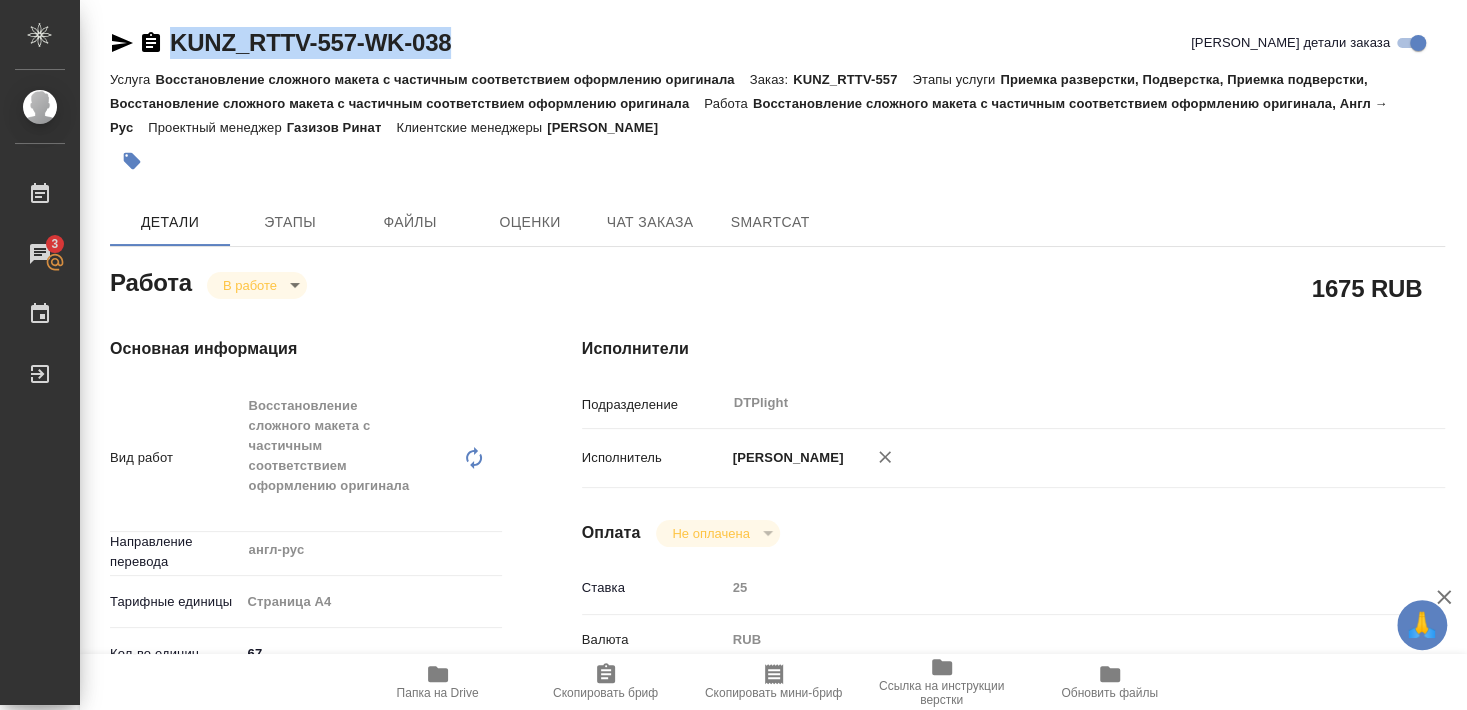 copy on "KUNZ_RTTV-557-WK-038" 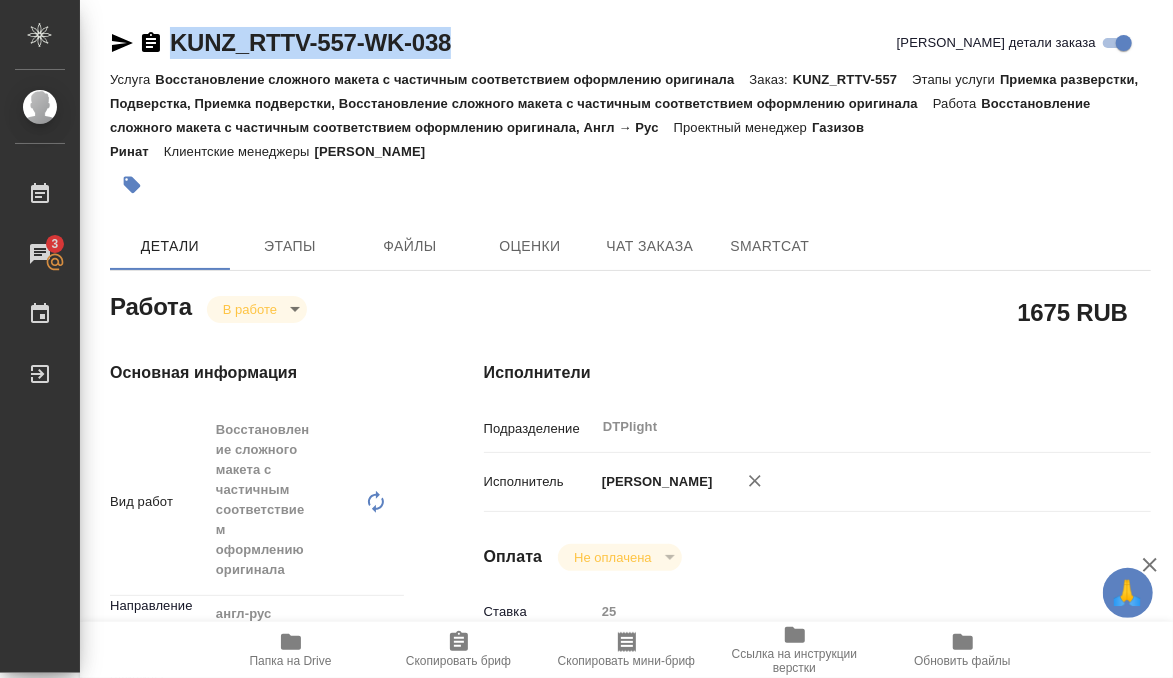 type on "x" 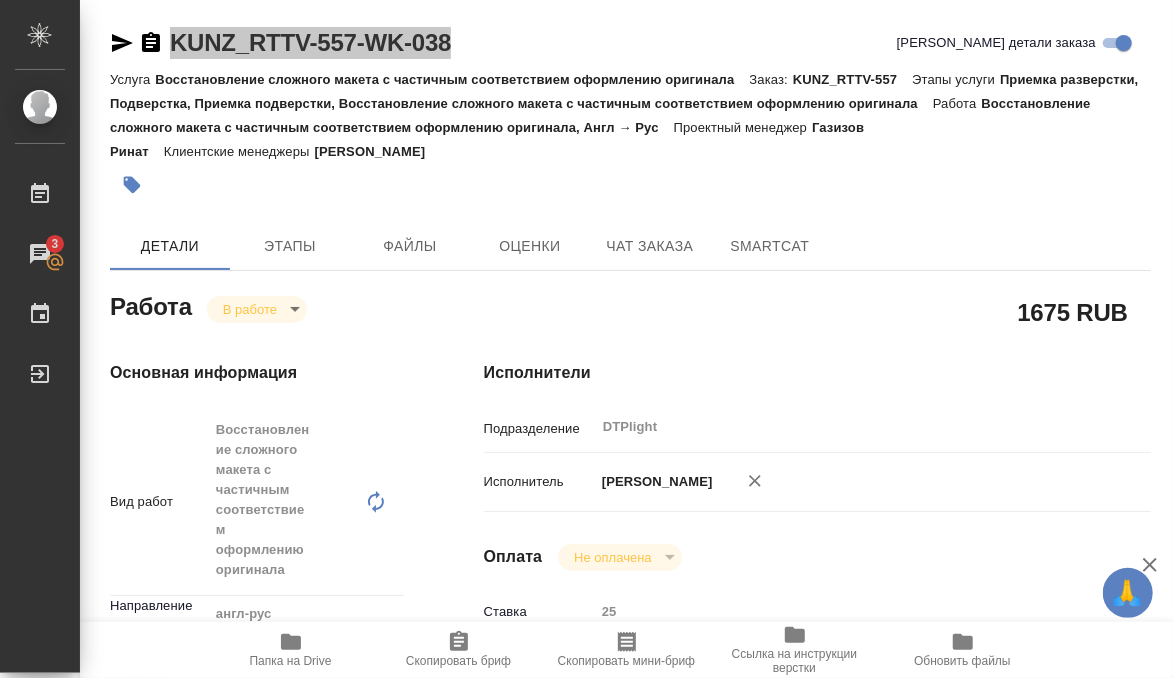 type on "x" 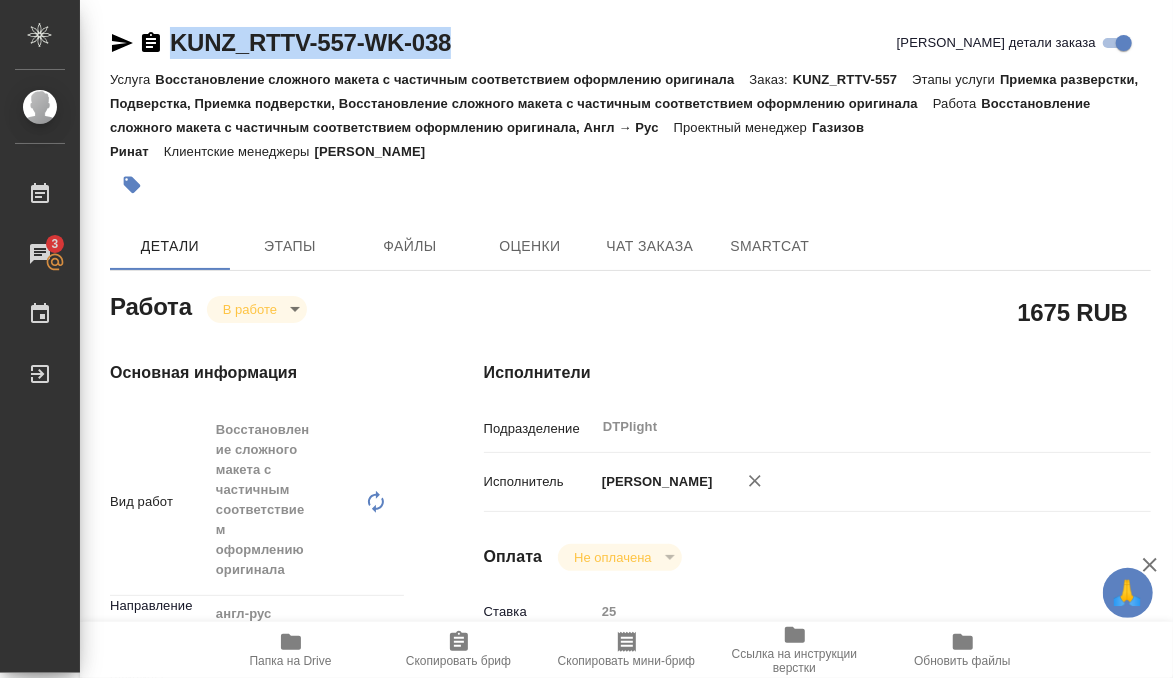 click on "Основная информация Вид работ Восстановление сложного макета с частичным соответствием оформлению оригинала x ​ Направление перевода англ-рус ​ Тарифные единицы Страница А4 5f036ec4e16dec2d6b59c8ff Кол-во единиц 67 Общая тематика Общая Тематика obtem Тематика Пустое поле Нотариальный заказ Сроки Дата начала работ [DATE] 12:17 Факт. дата начала работ [DATE] 22:10 Срок завершения работ [DATE] 11:00 Факт. срок заверш. работ Срок завершения услуги [DATE] 11:00" at bounding box center [257, 951] 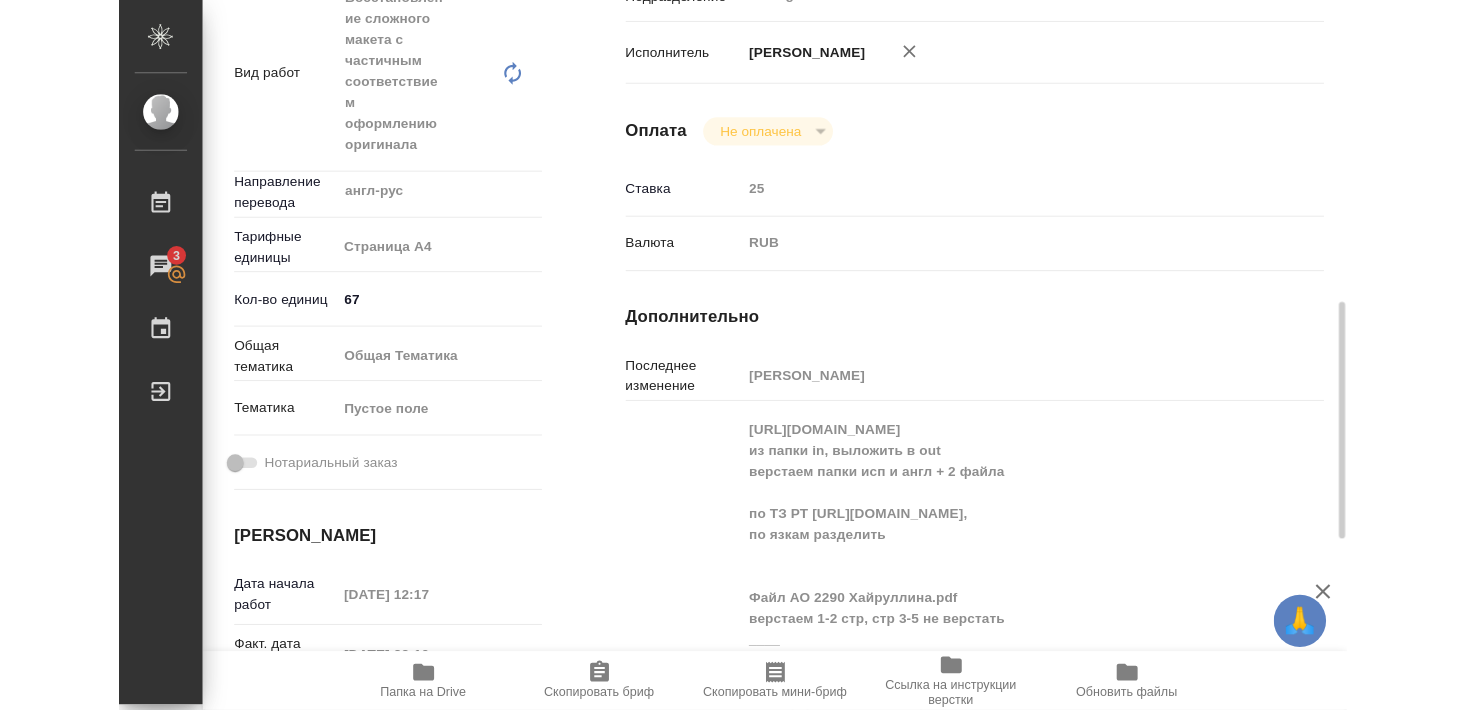 scroll, scrollTop: 540, scrollLeft: 0, axis: vertical 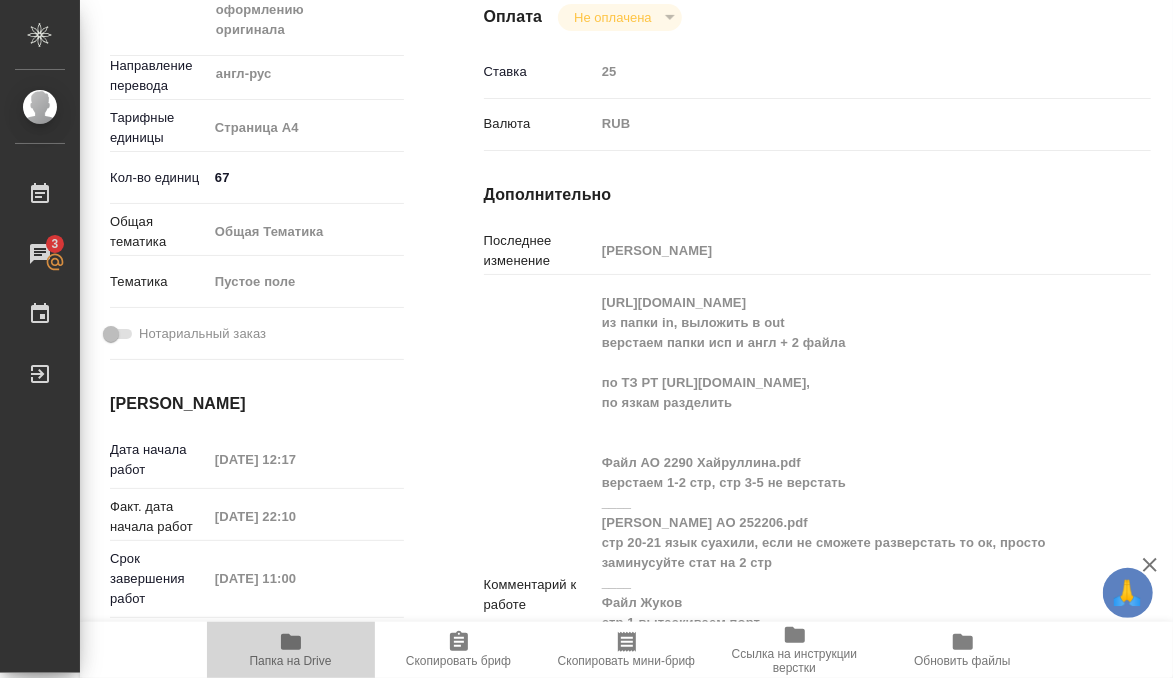 click on "Папка на Drive" at bounding box center (291, 661) 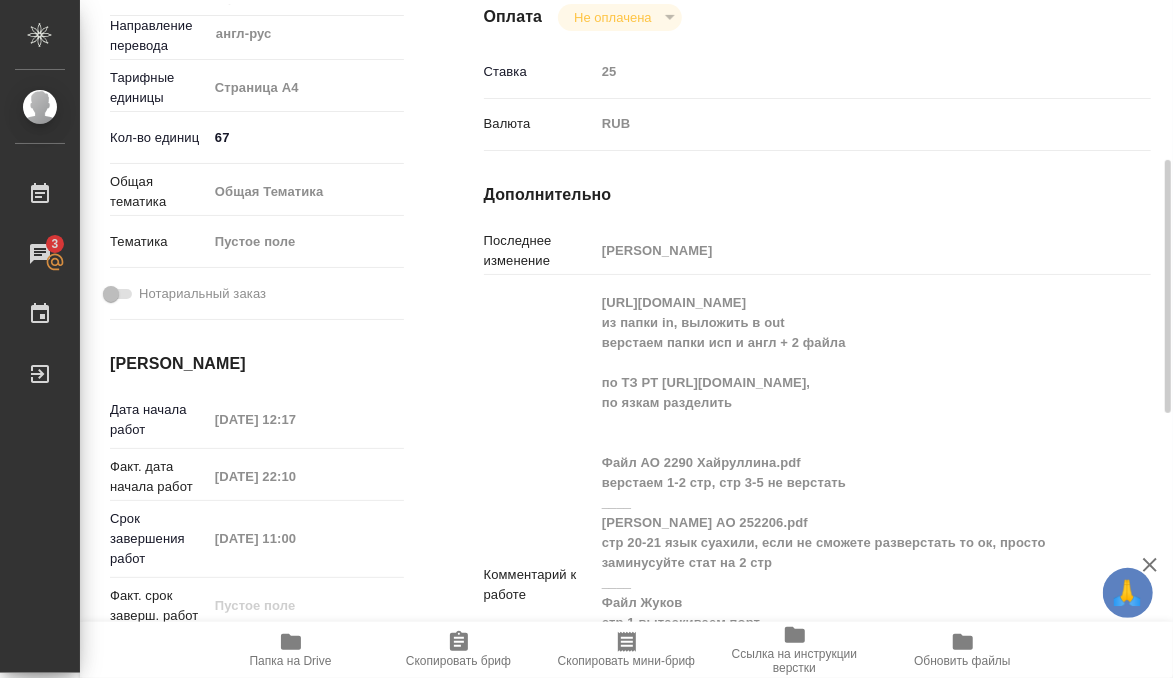 type on "x" 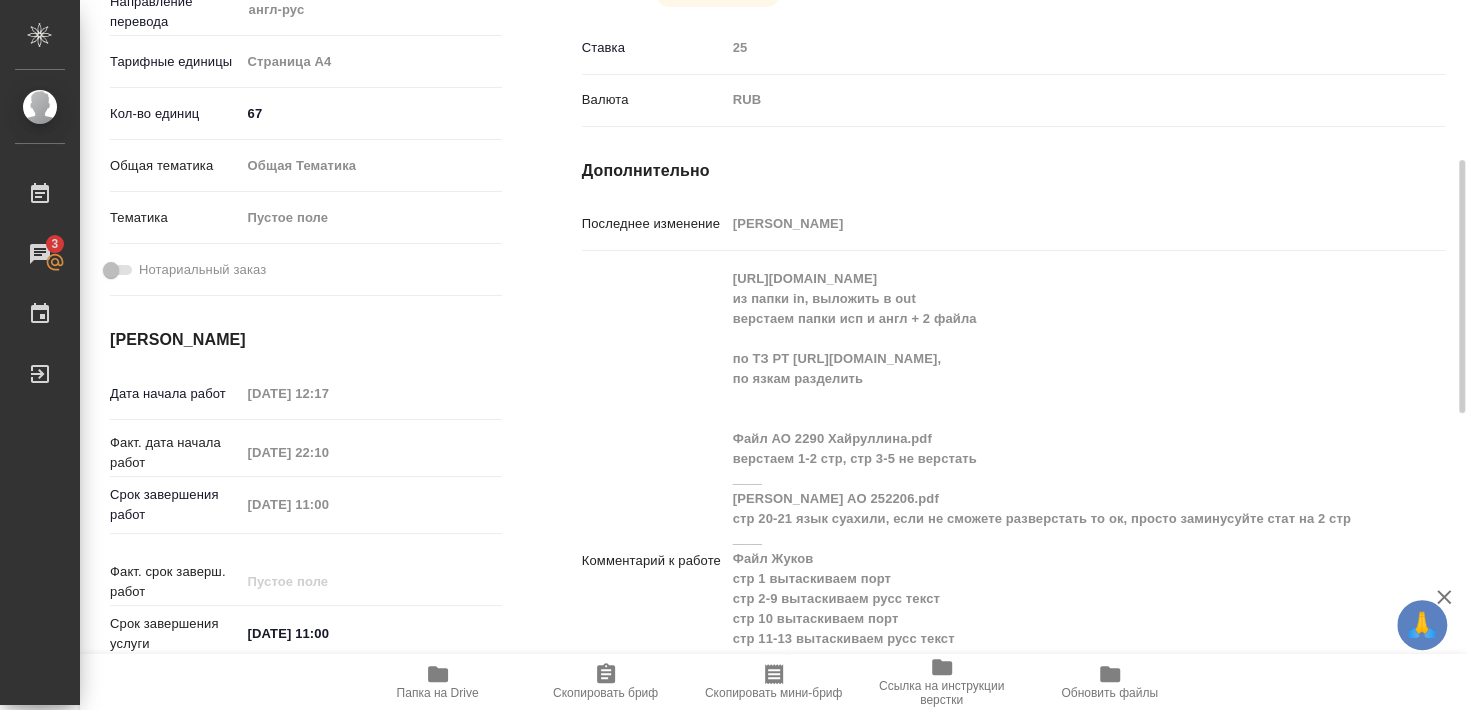 type on "x" 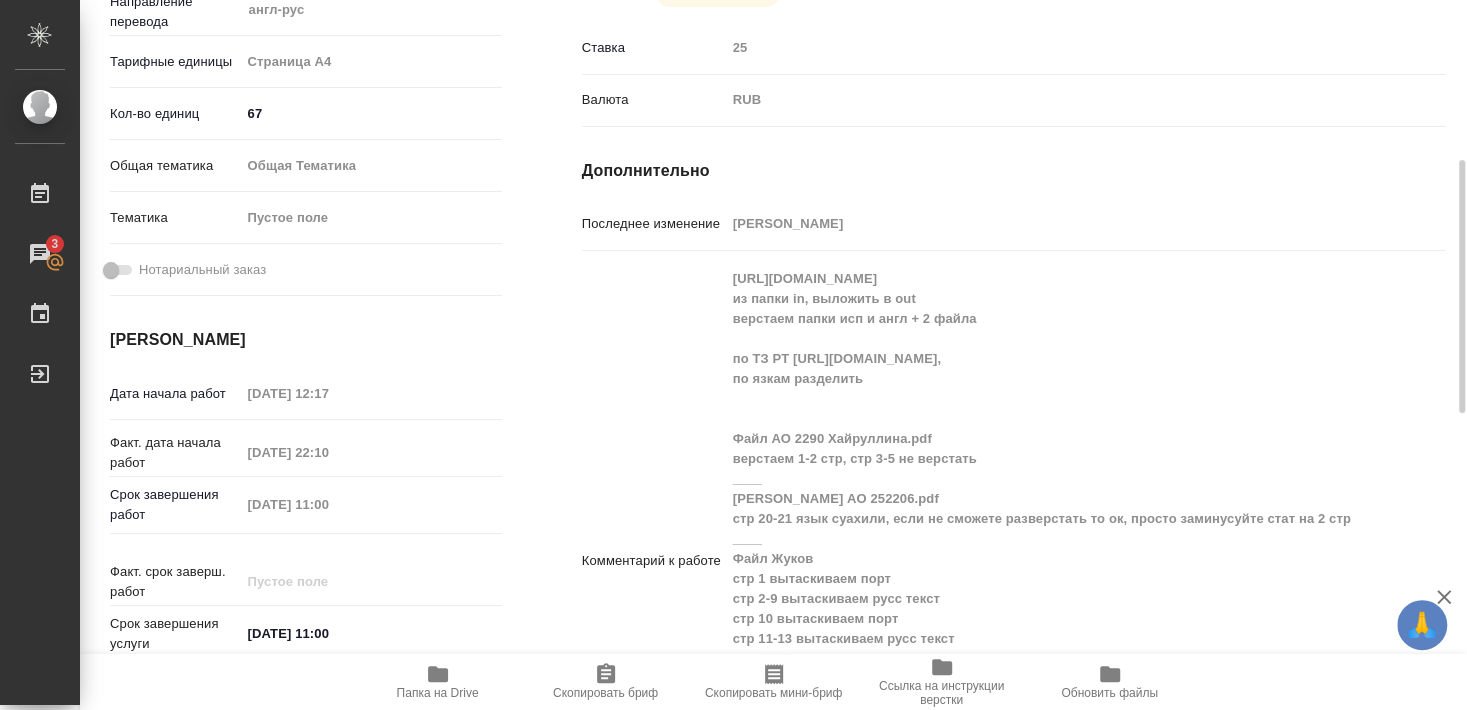 type on "x" 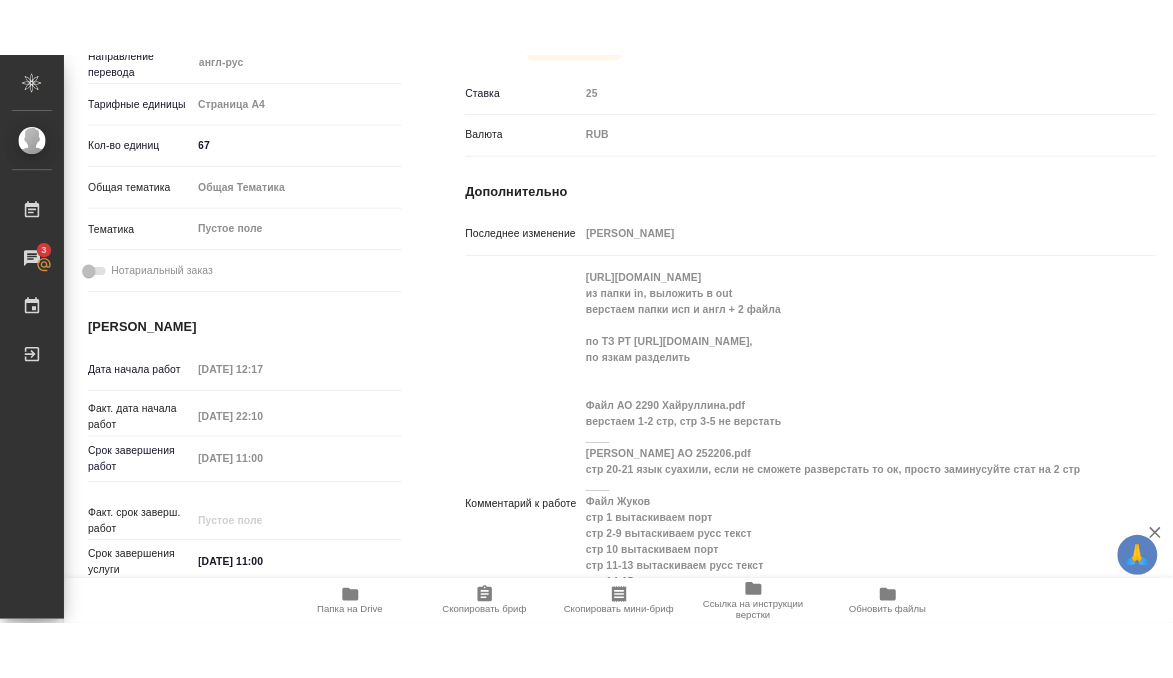 scroll, scrollTop: 516, scrollLeft: 0, axis: vertical 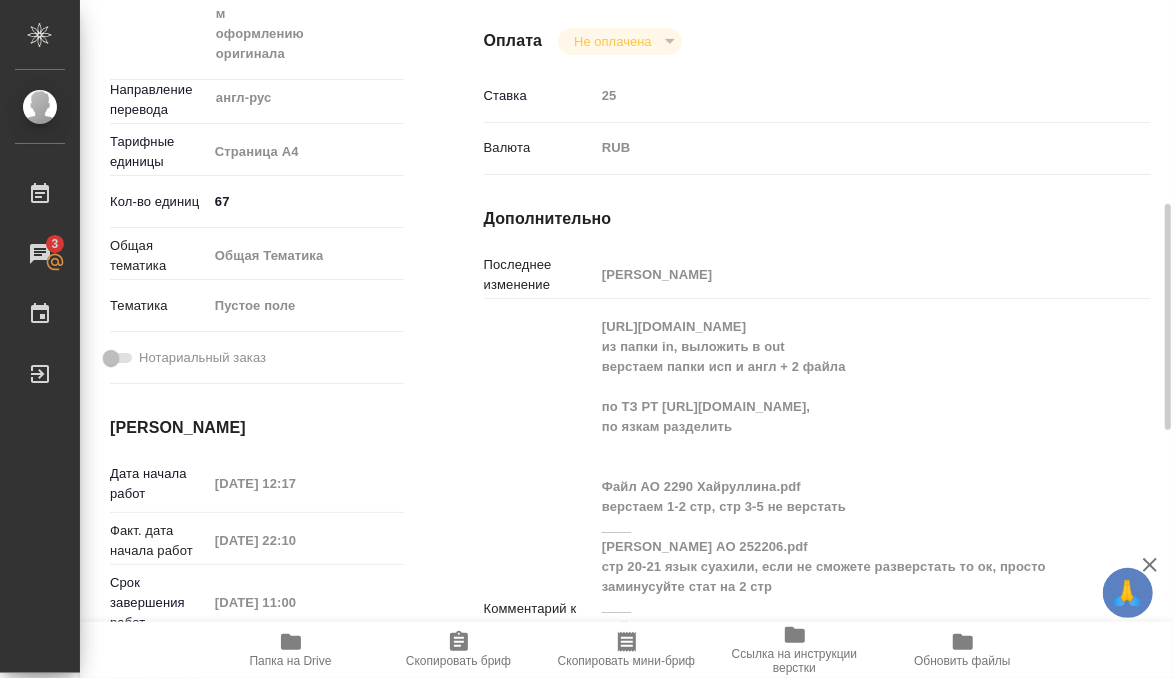 type on "x" 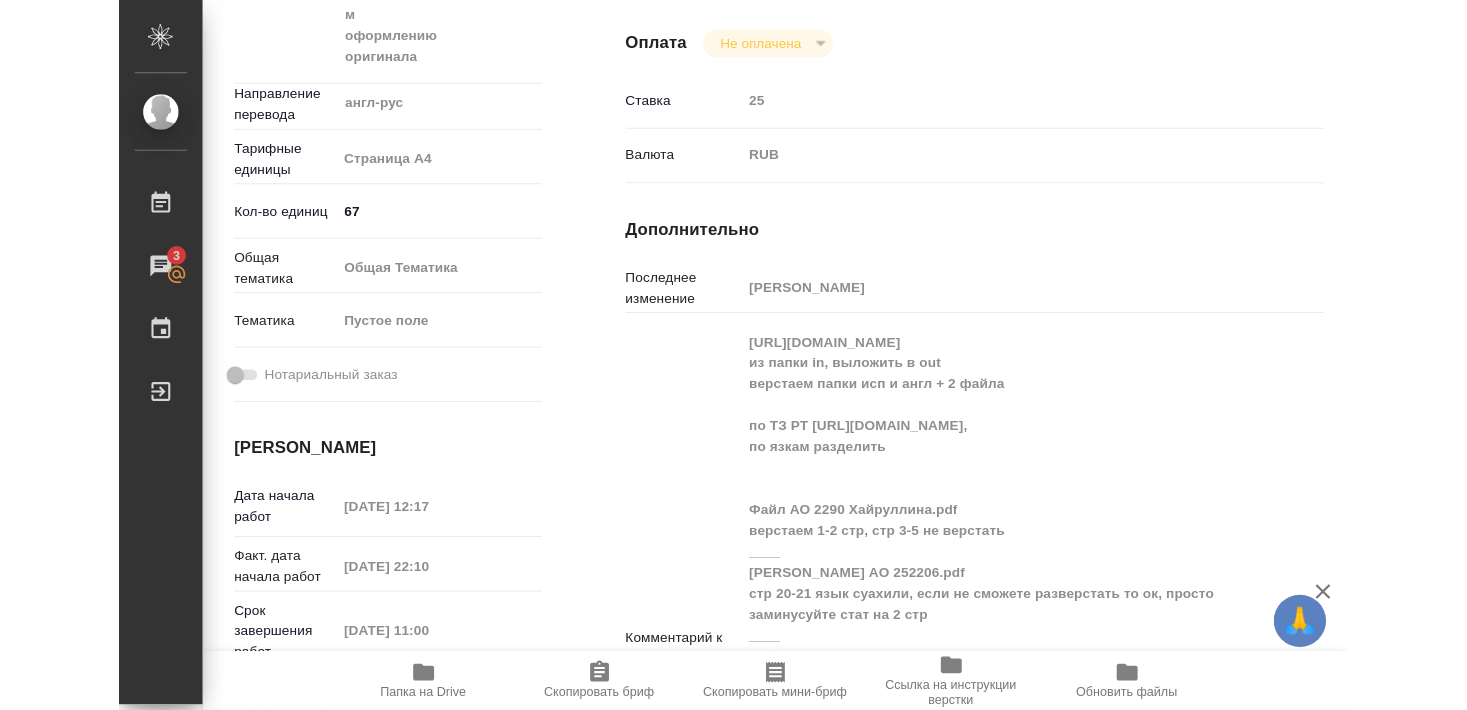 scroll, scrollTop: 540, scrollLeft: 0, axis: vertical 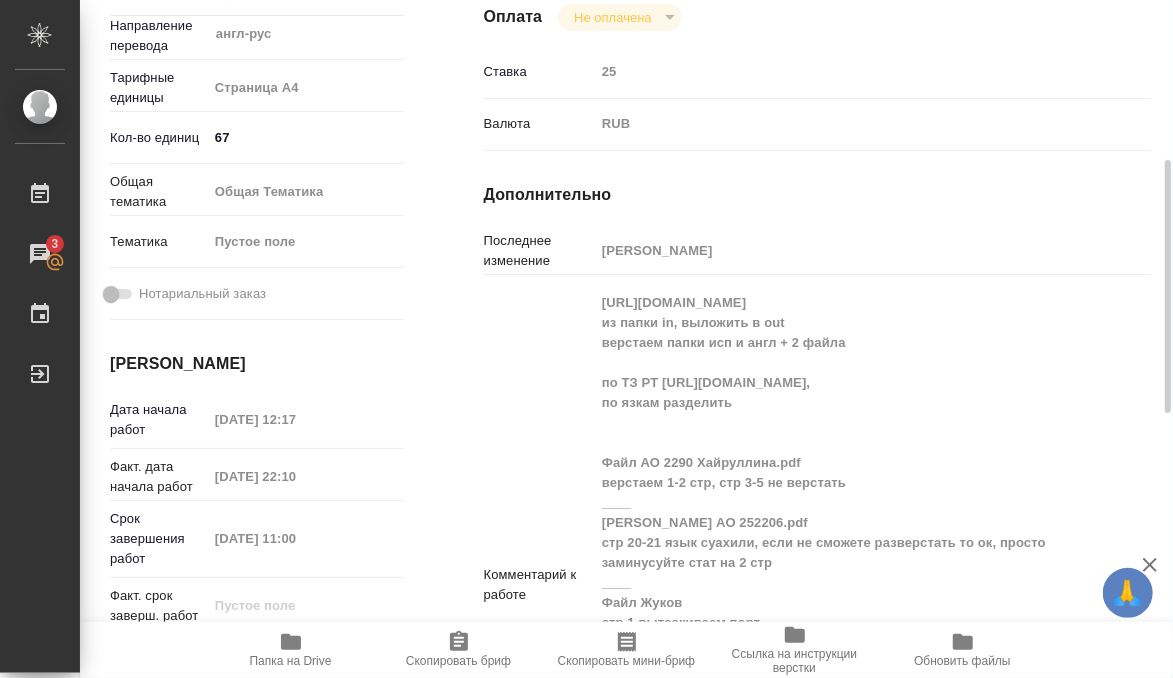 type on "x" 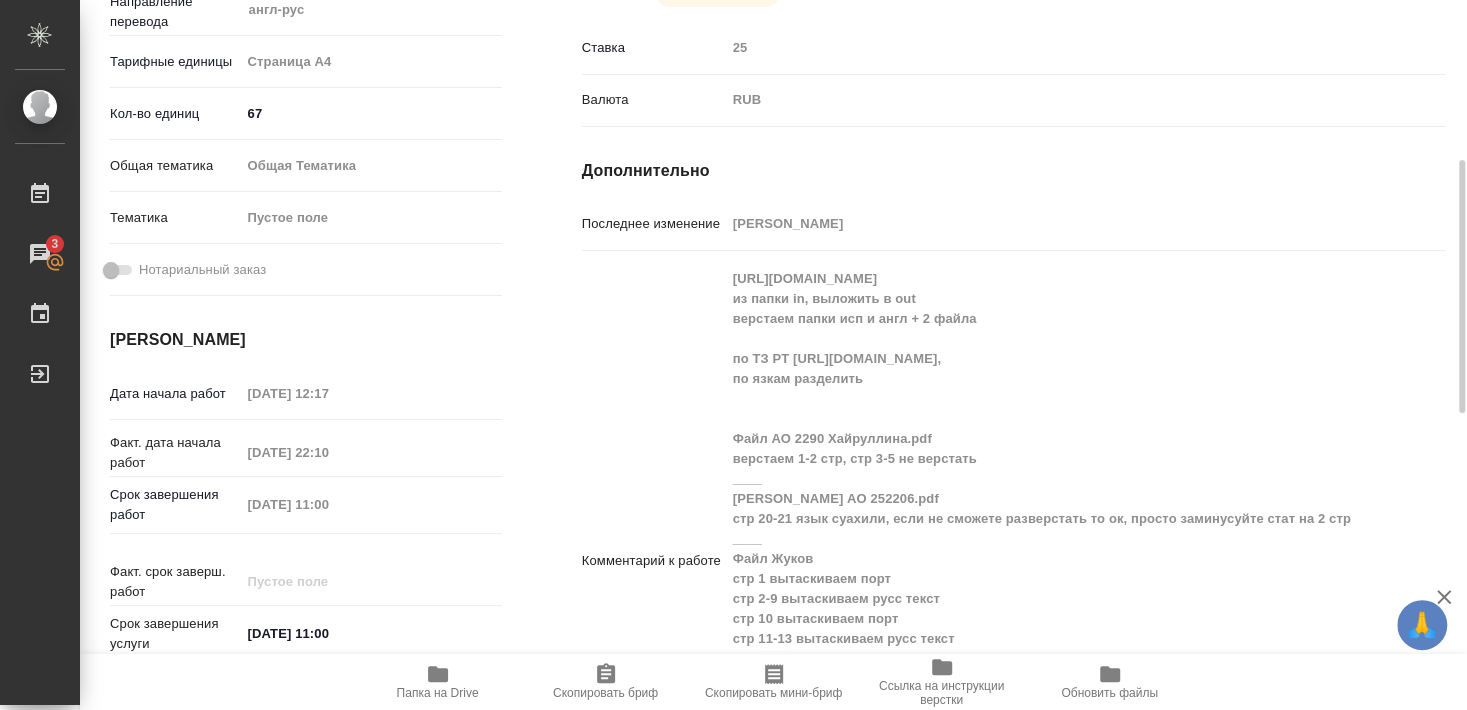 scroll, scrollTop: 516, scrollLeft: 0, axis: vertical 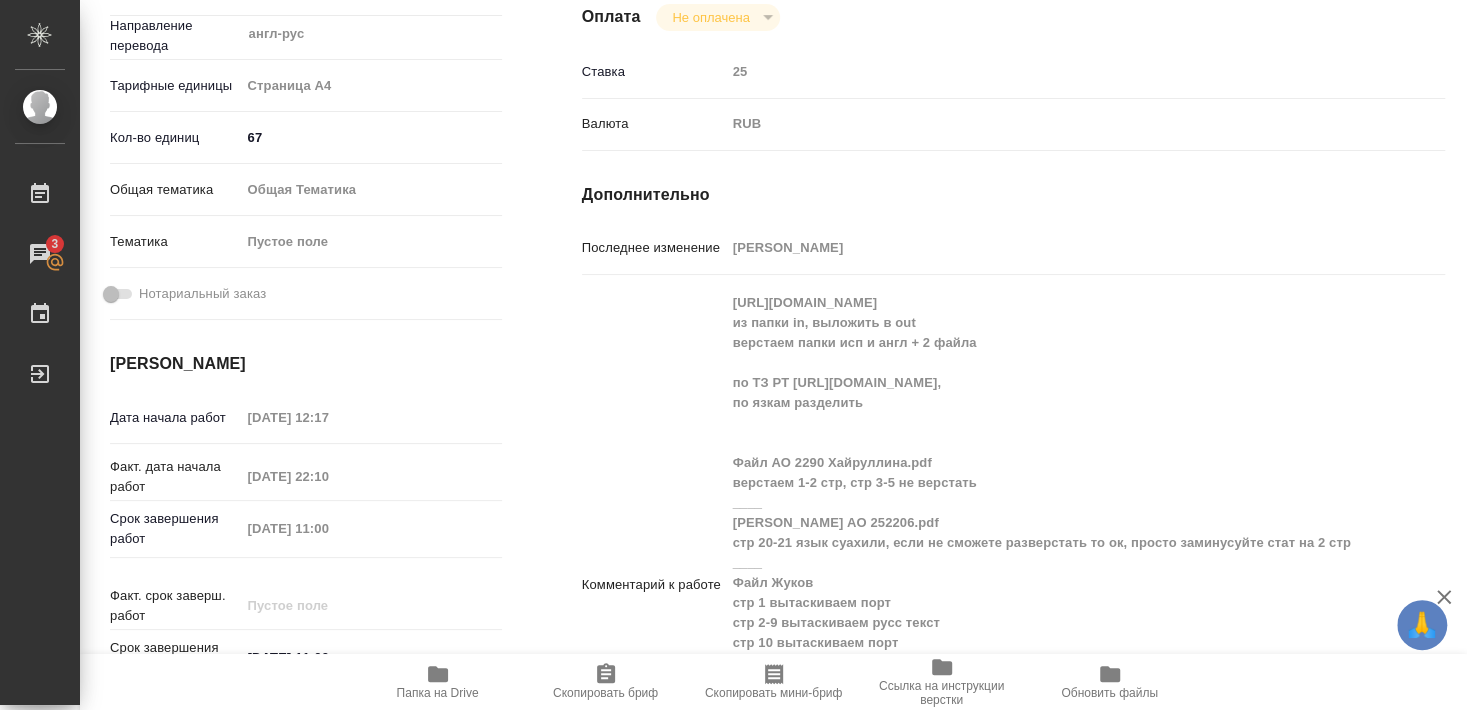 type on "x" 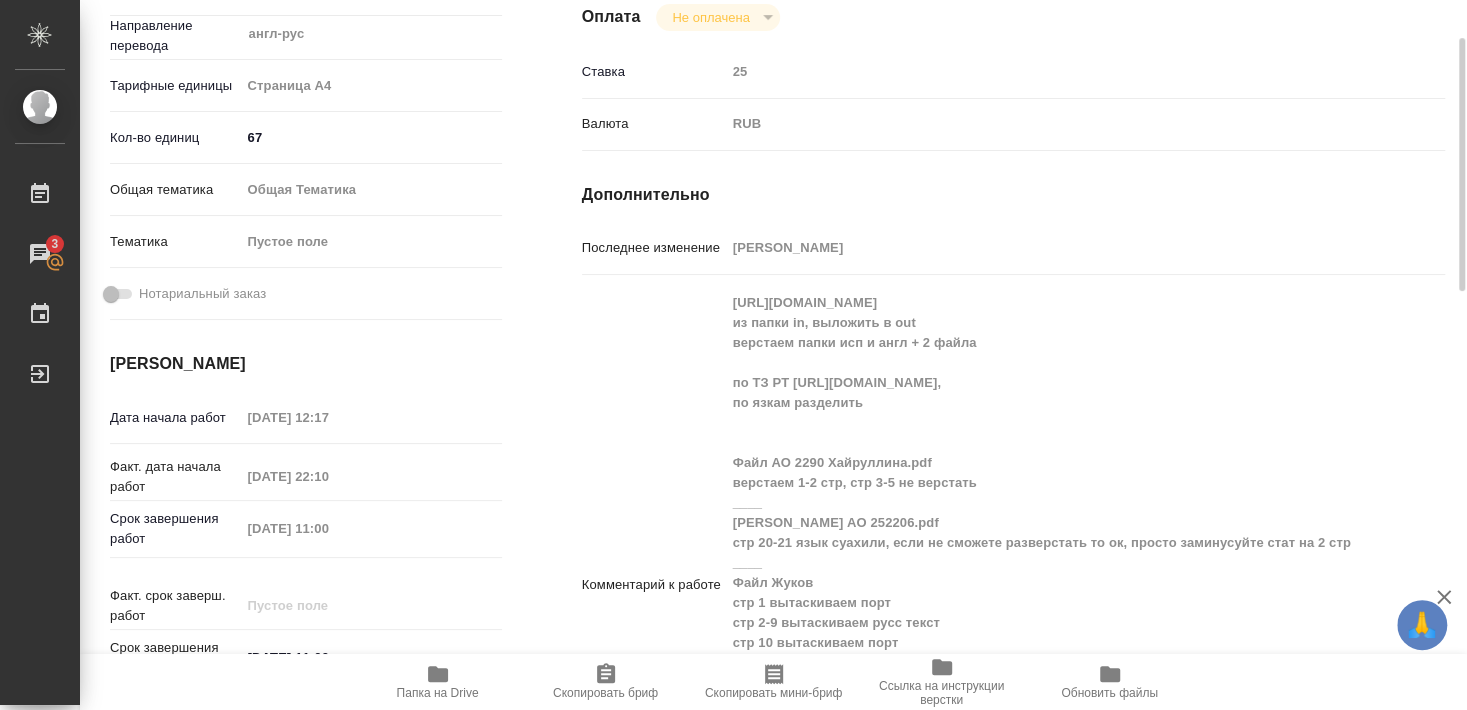 scroll, scrollTop: 192, scrollLeft: 0, axis: vertical 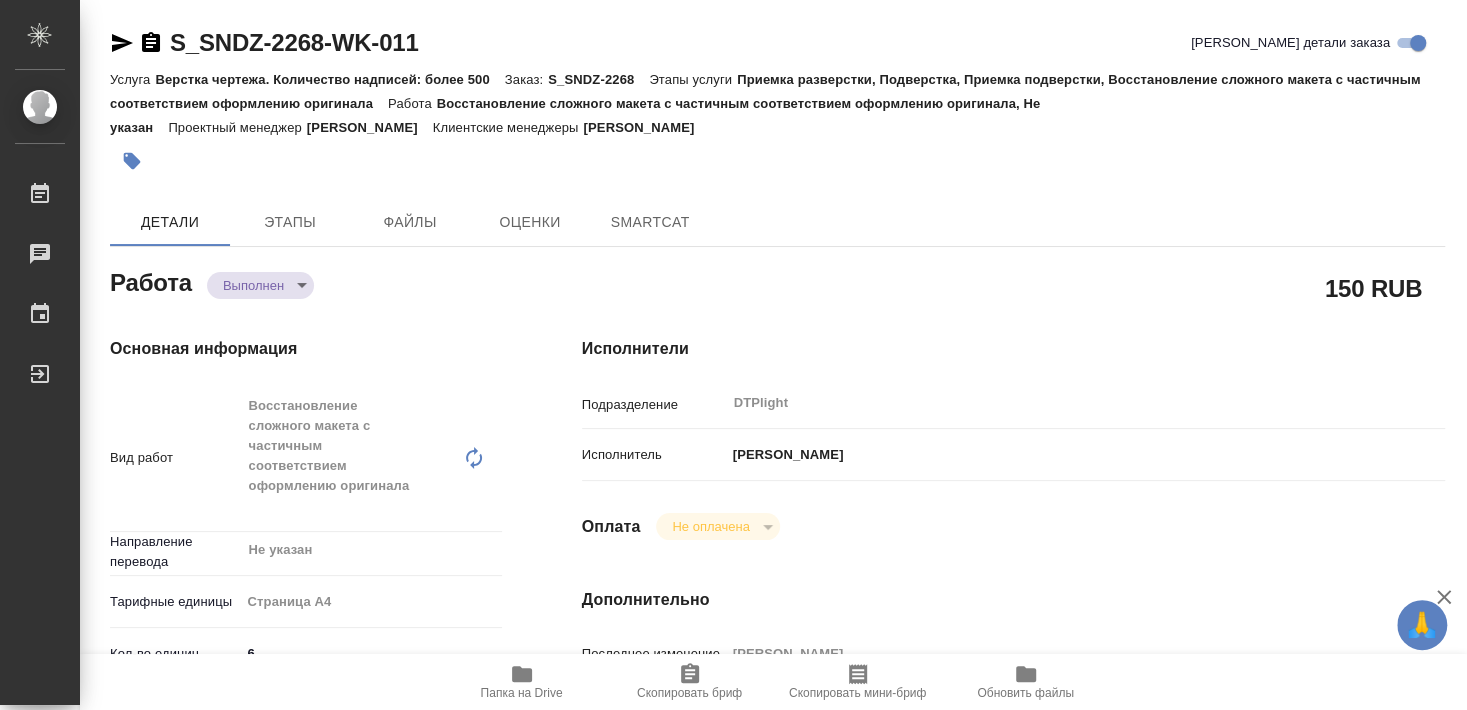 type on "x" 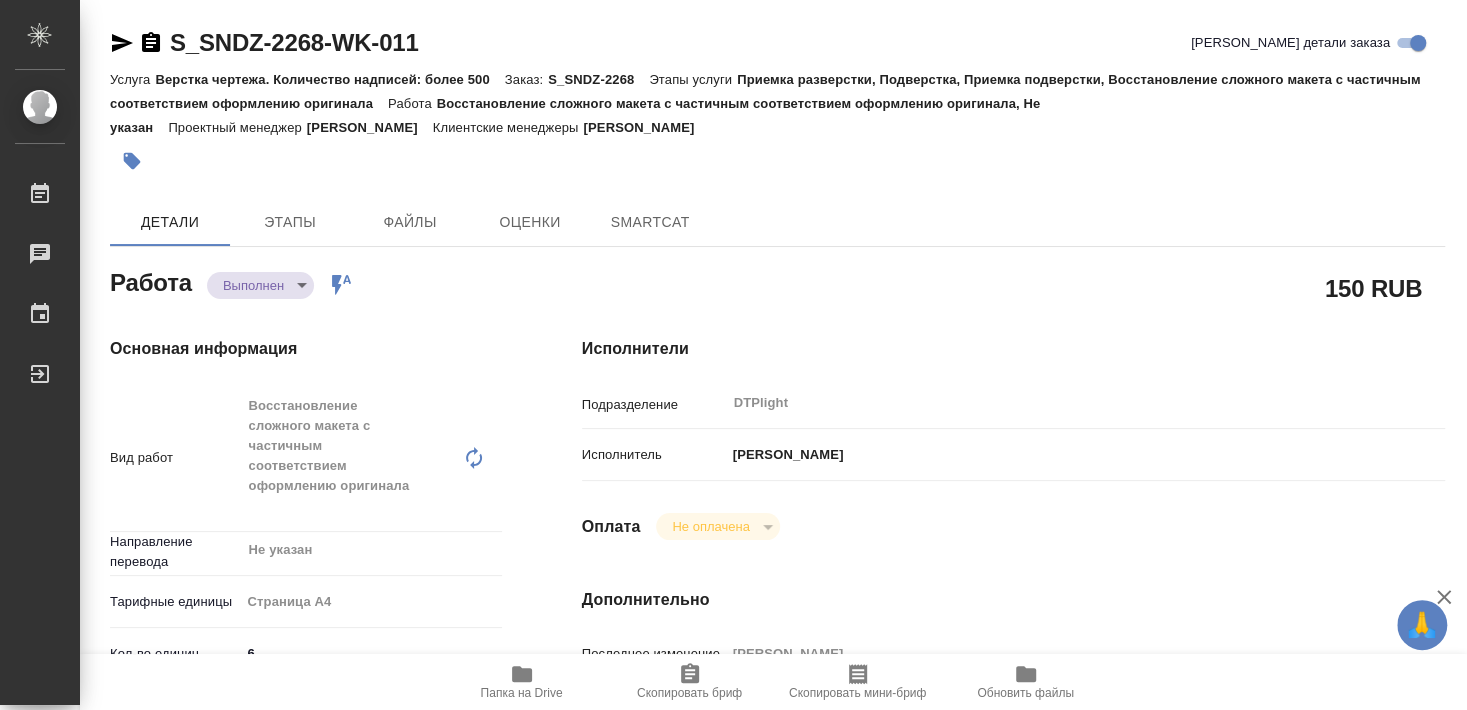 type on "x" 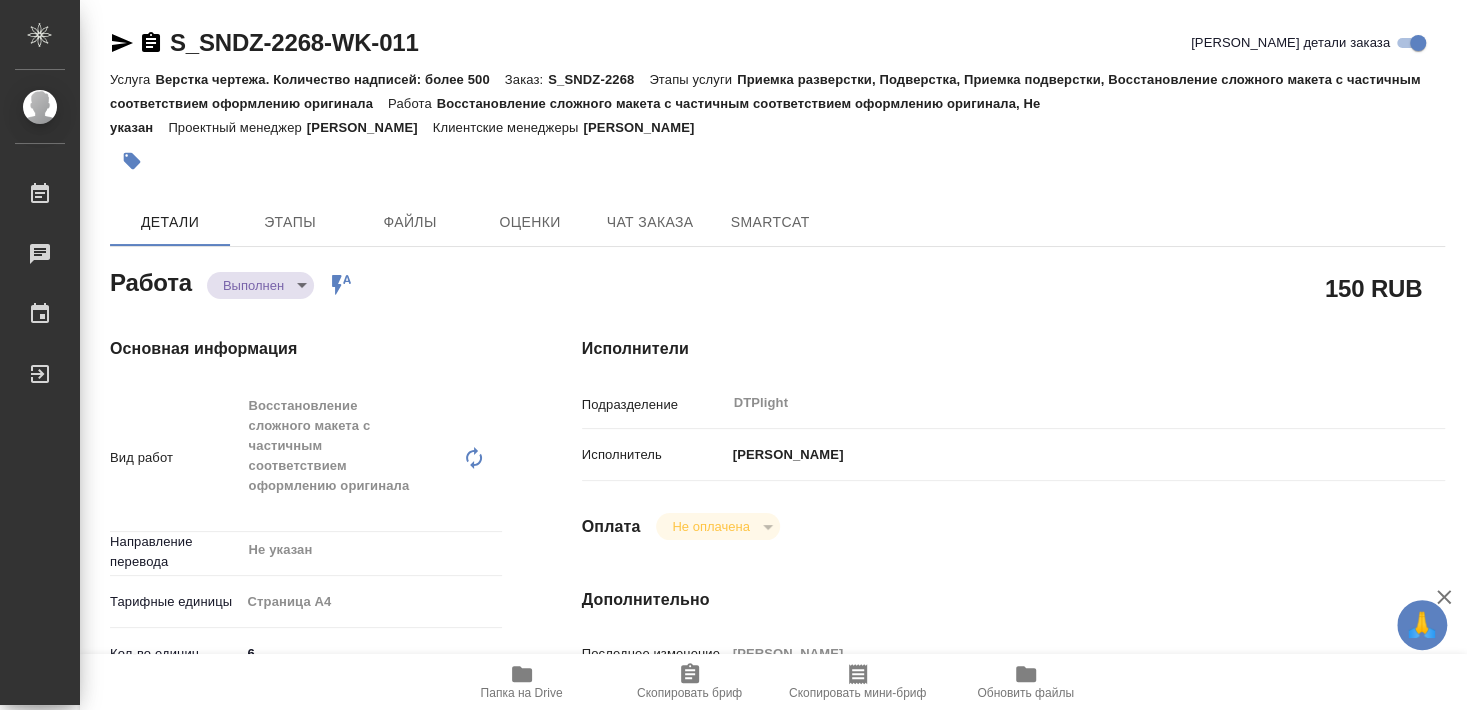 type on "x" 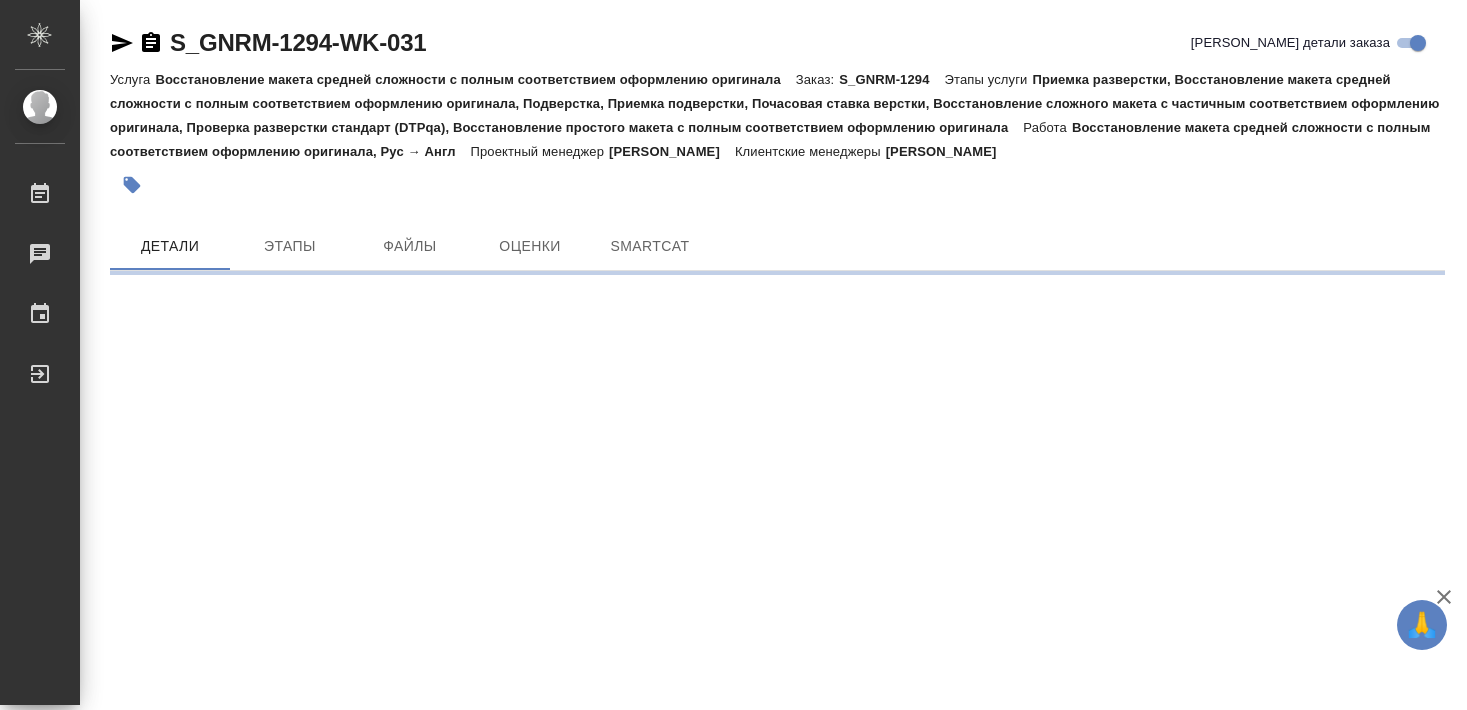 scroll, scrollTop: 0, scrollLeft: 0, axis: both 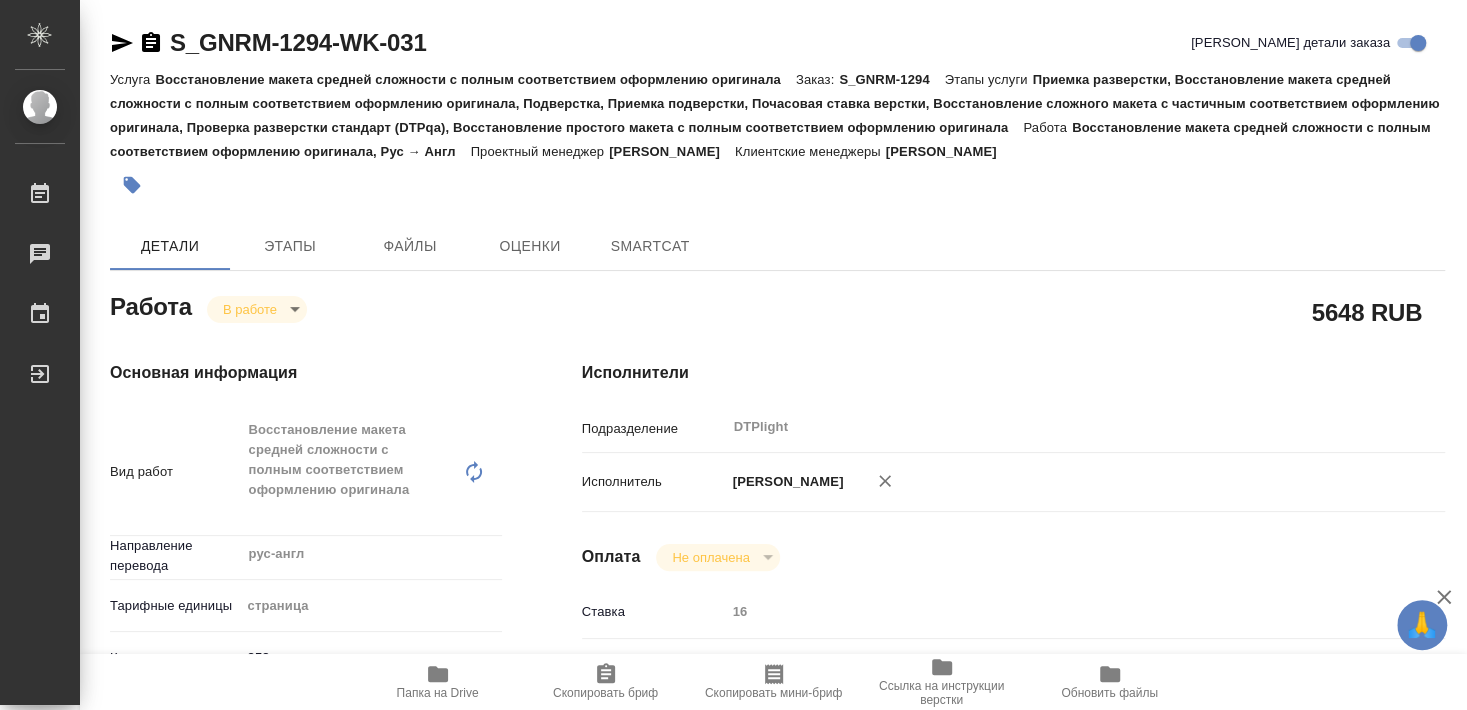 type on "x" 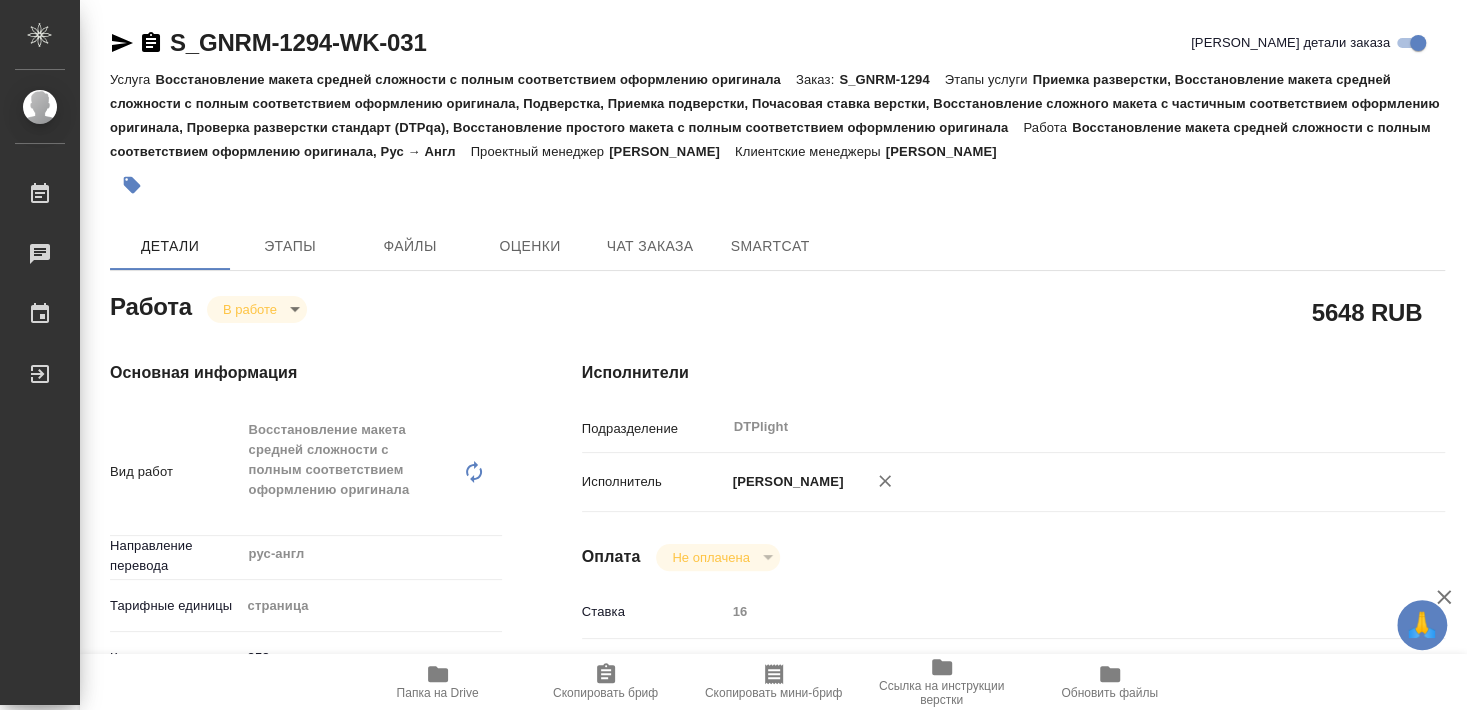 type on "x" 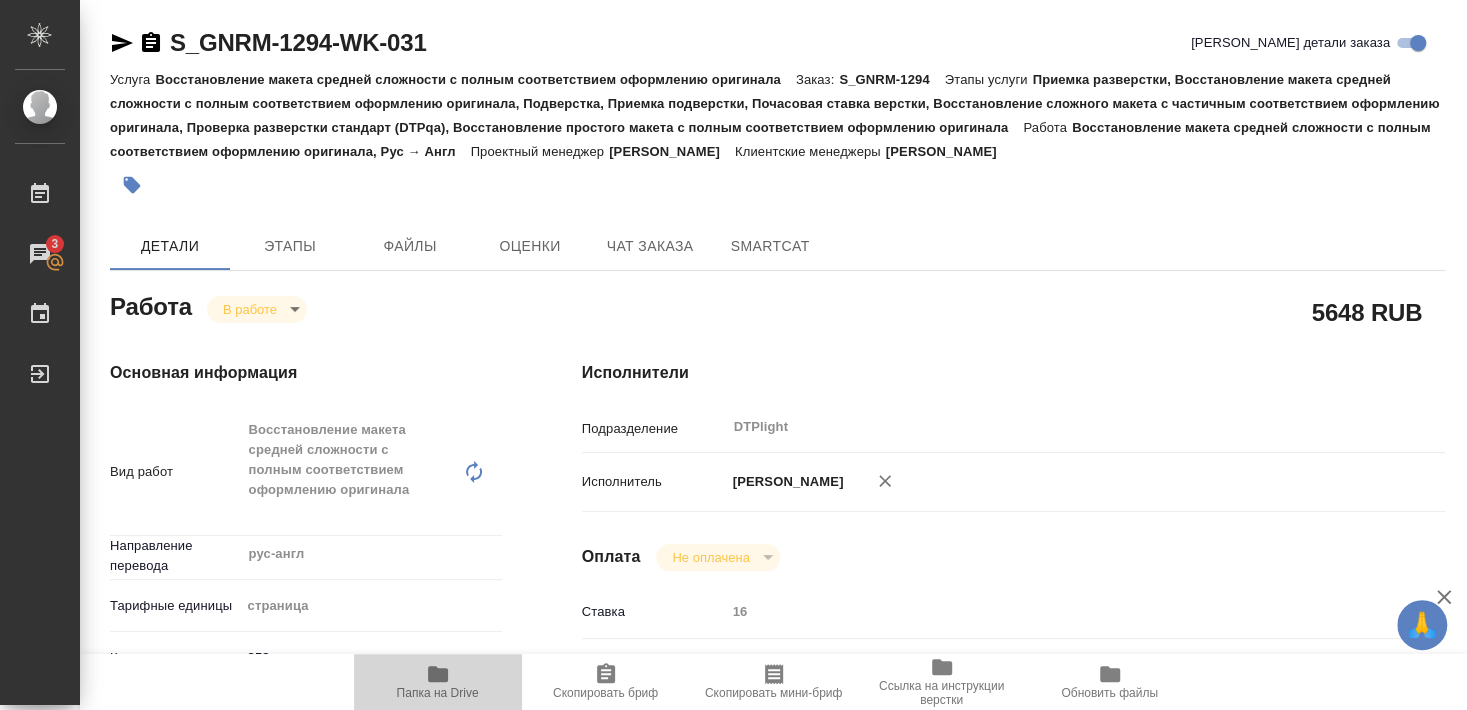 click 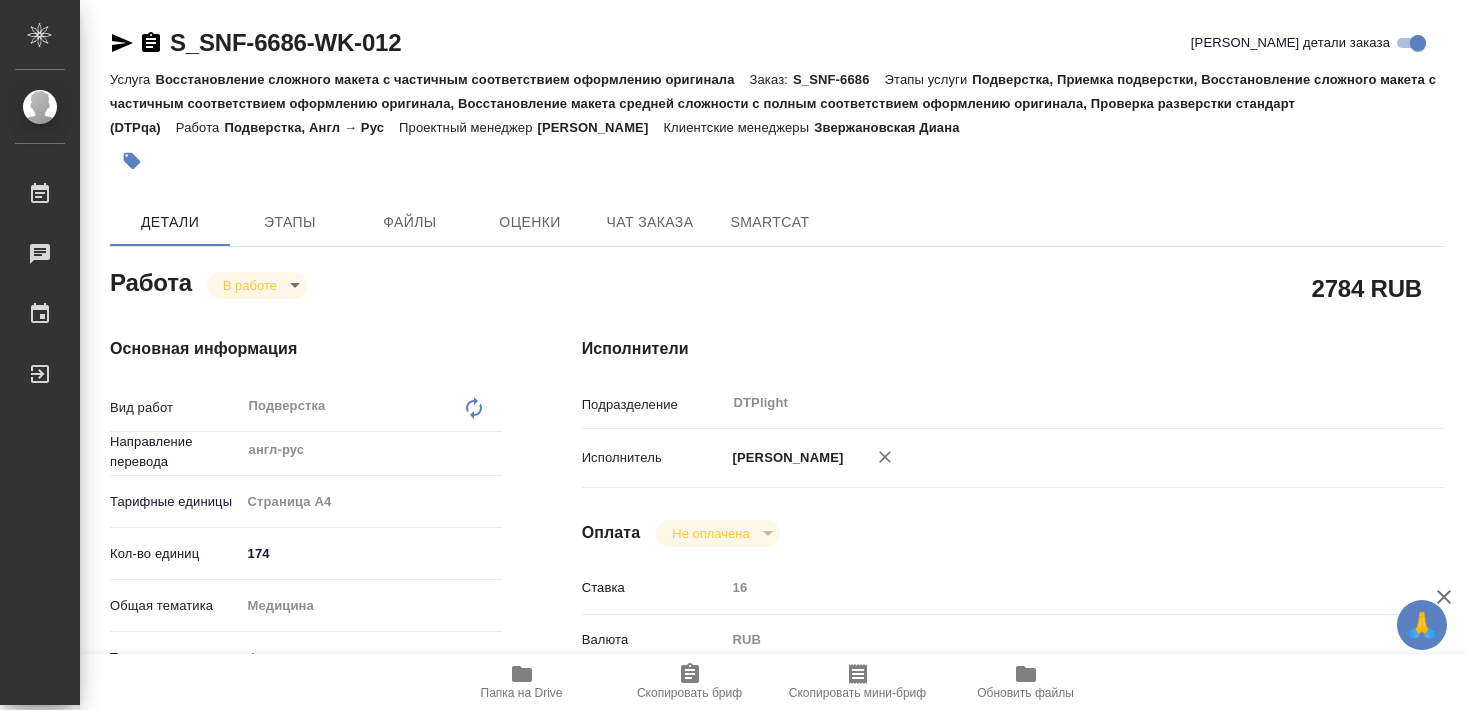scroll, scrollTop: 0, scrollLeft: 0, axis: both 